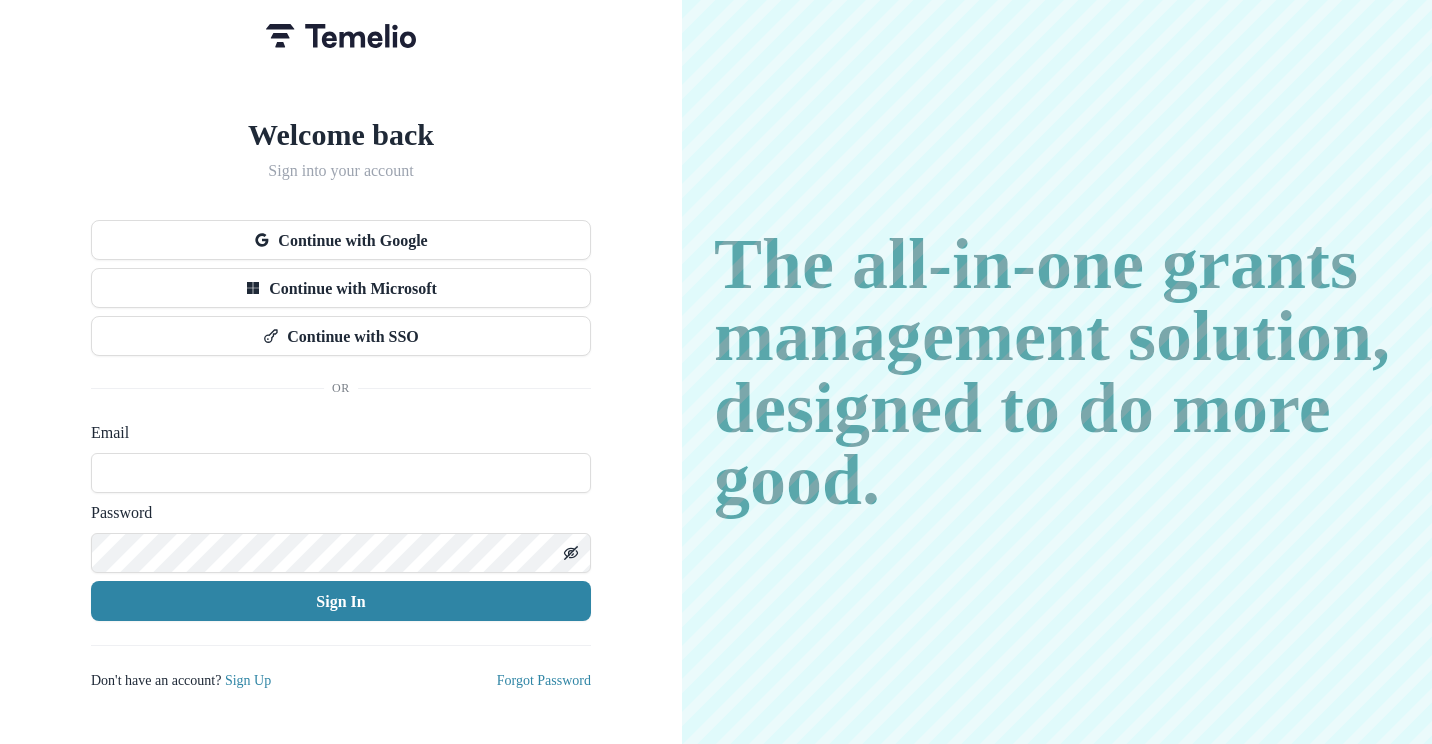 scroll, scrollTop: 0, scrollLeft: 0, axis: both 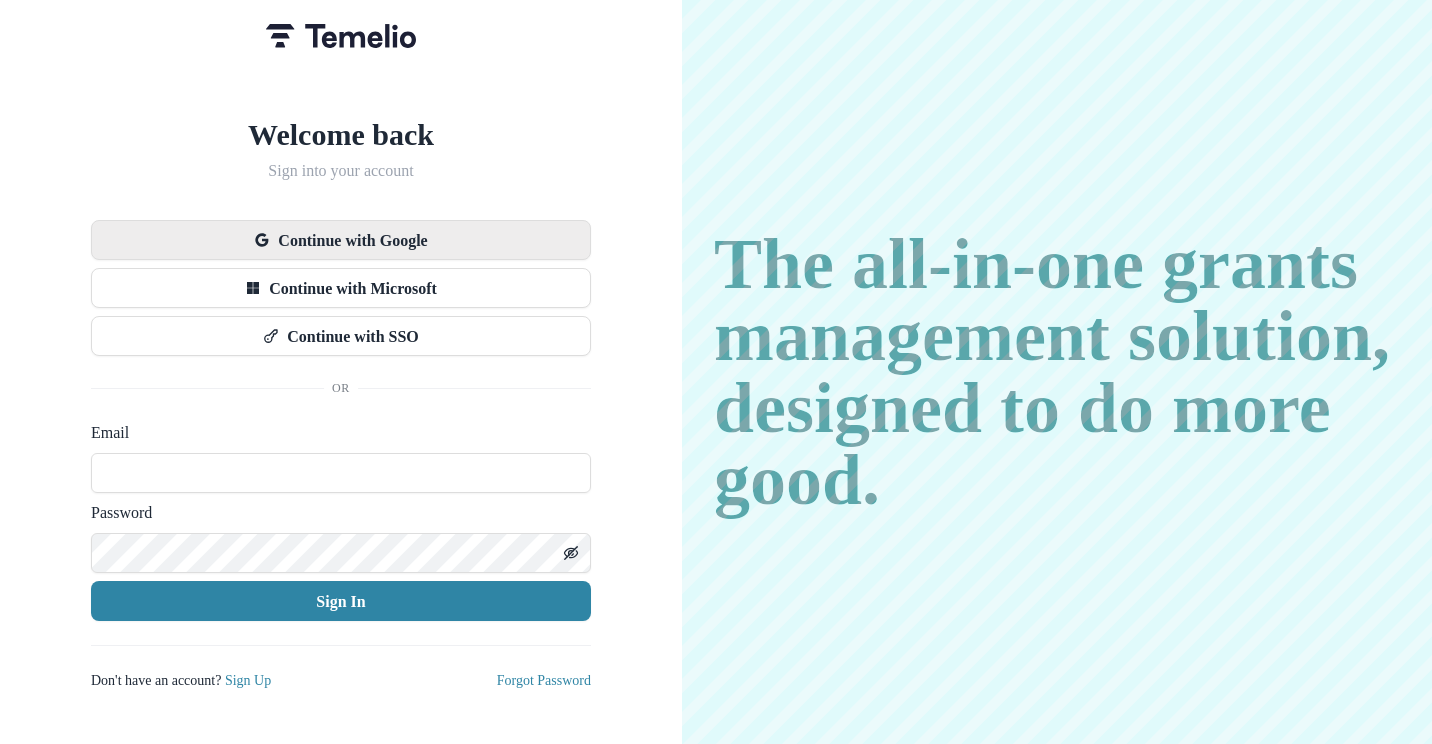 click on "Continue with Google" at bounding box center [341, 240] 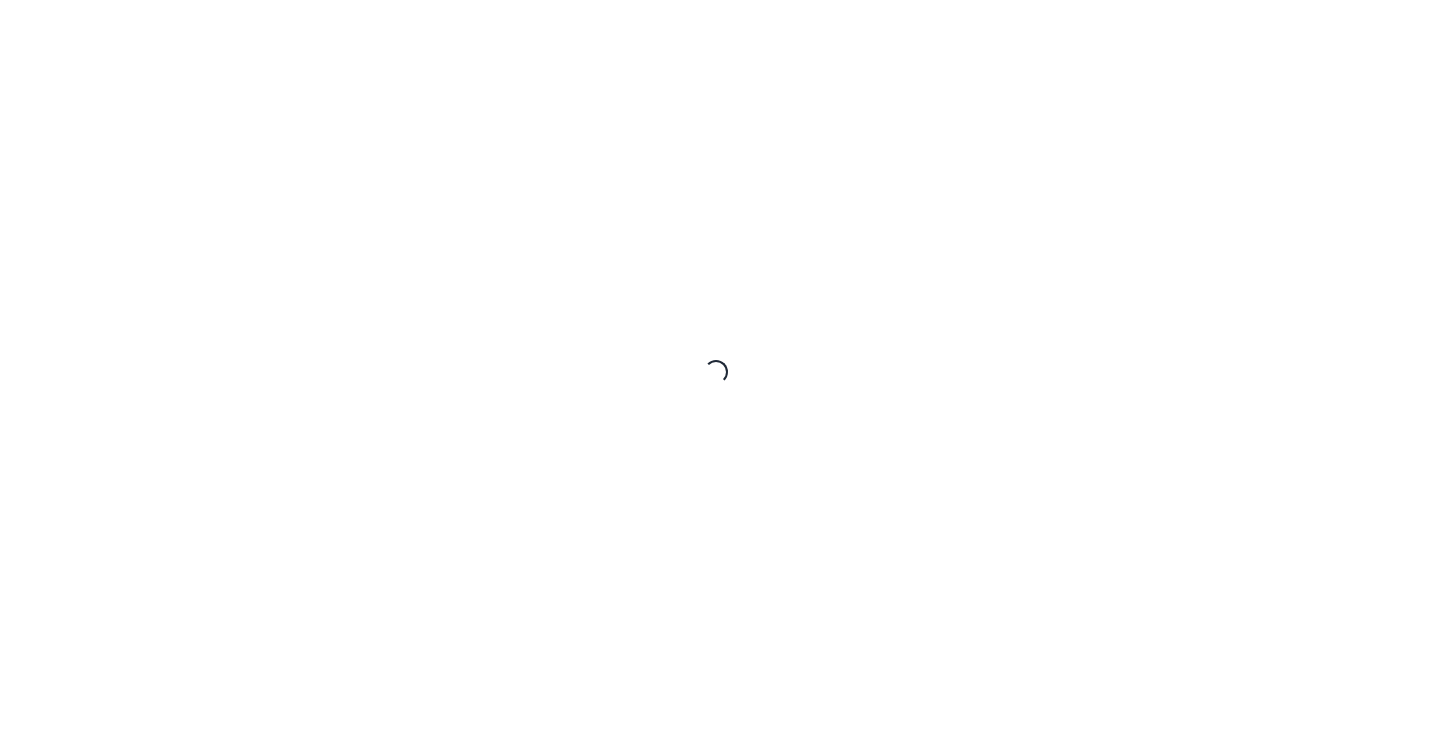 scroll, scrollTop: 0, scrollLeft: 0, axis: both 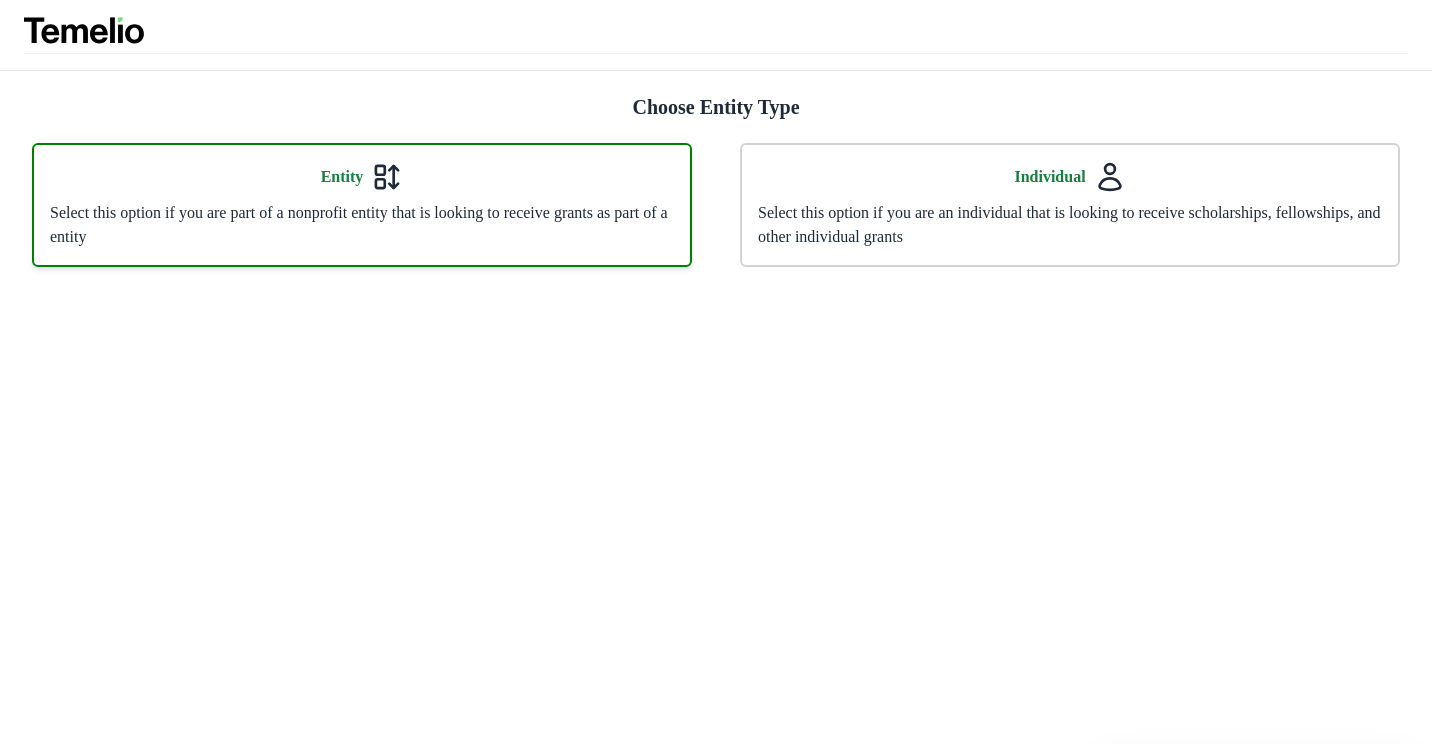 click on "Select this option if you are part of a nonprofit entity that is looking to receive grants as part of a entity" at bounding box center [362, 225] 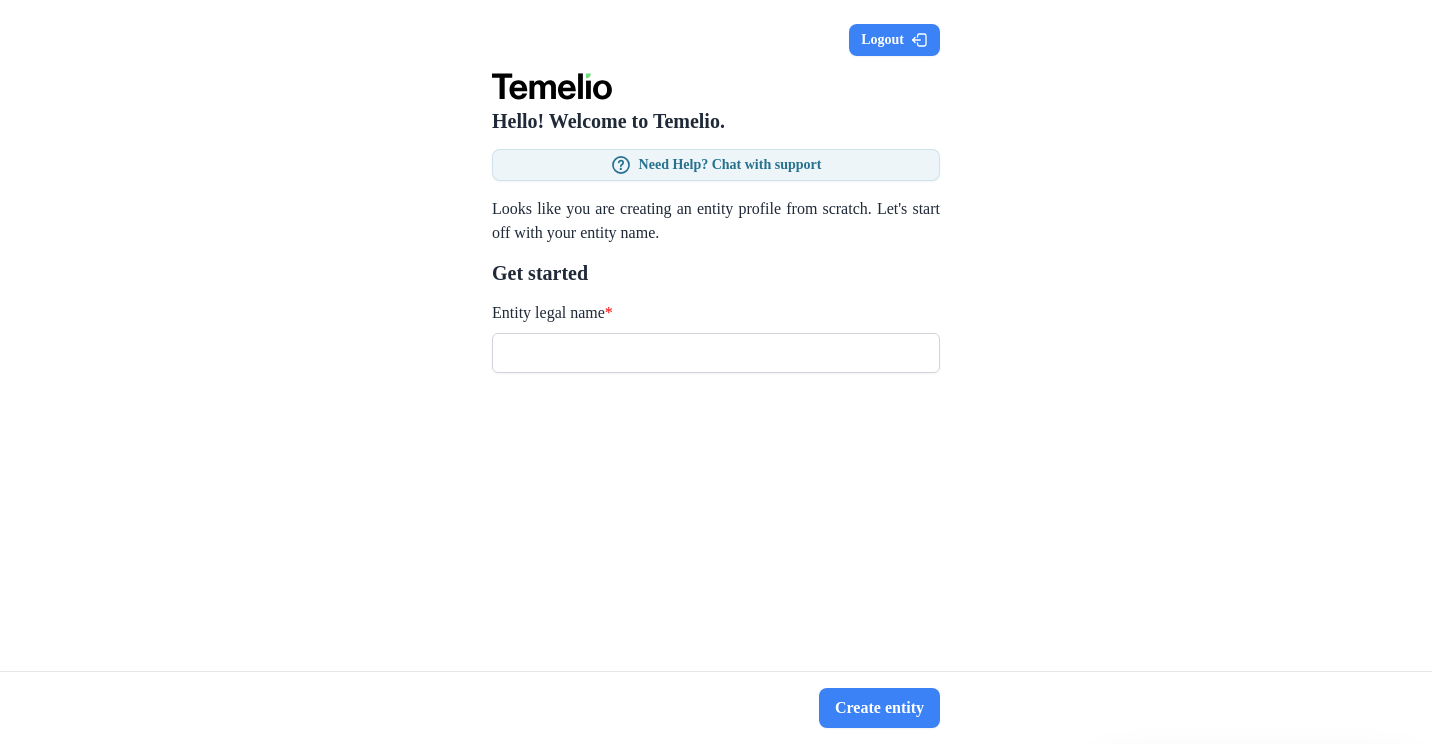click on "Entity legal name *" at bounding box center (716, 353) 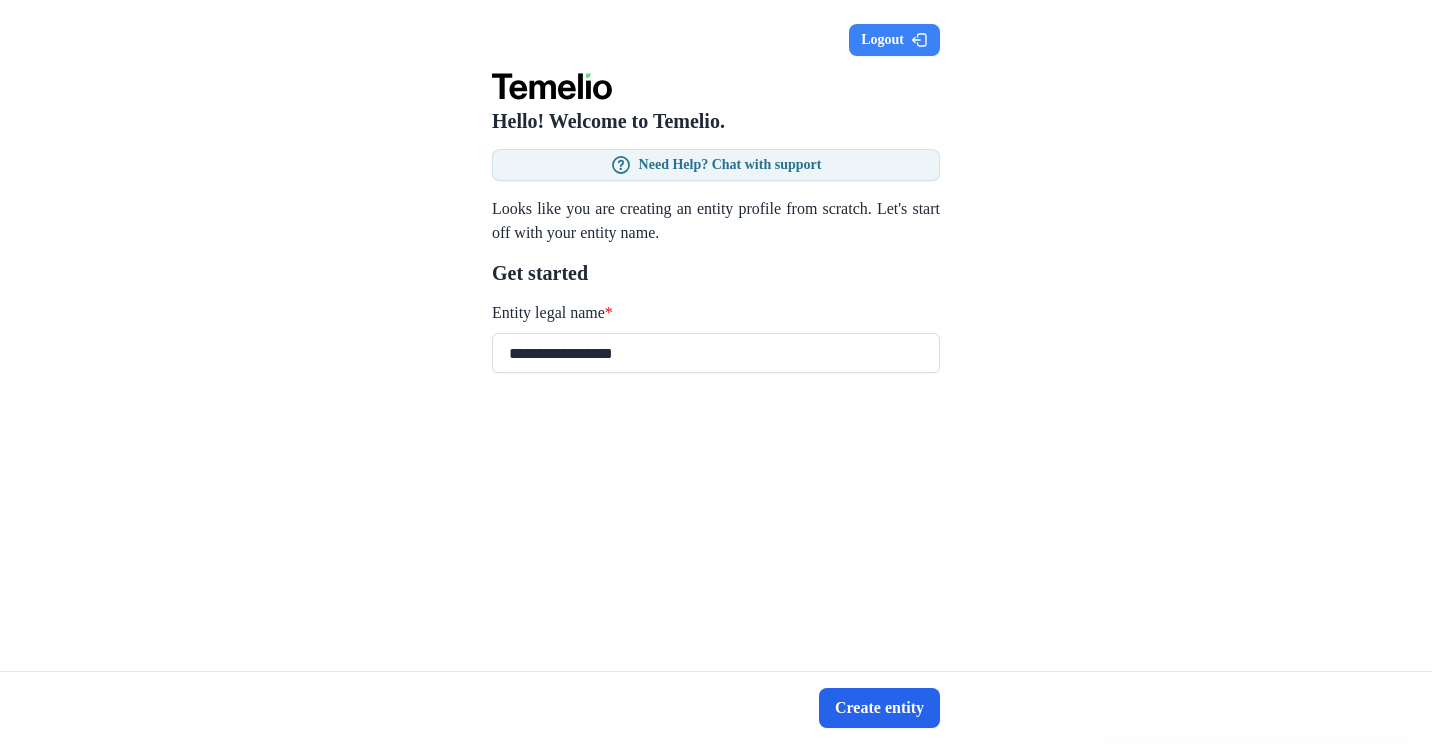 type on "**********" 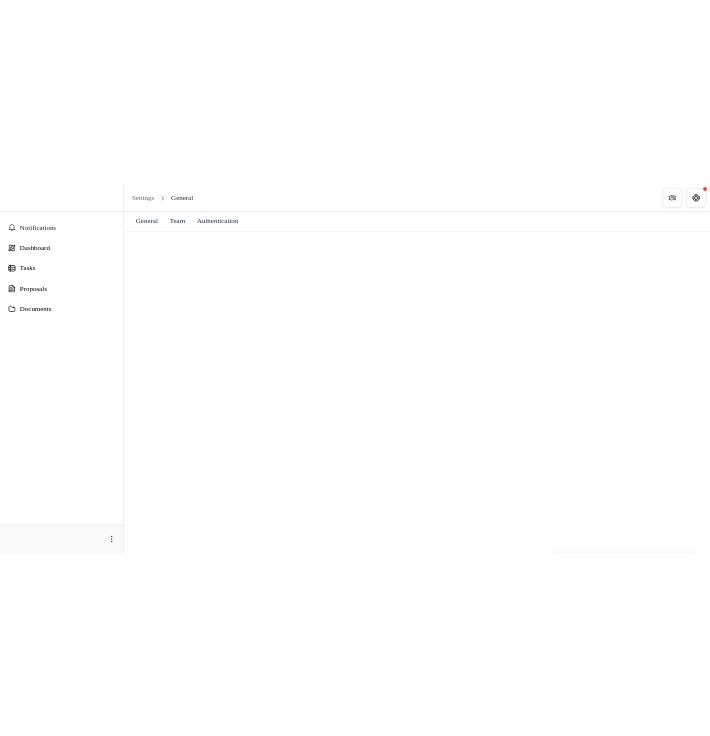 scroll, scrollTop: 0, scrollLeft: 0, axis: both 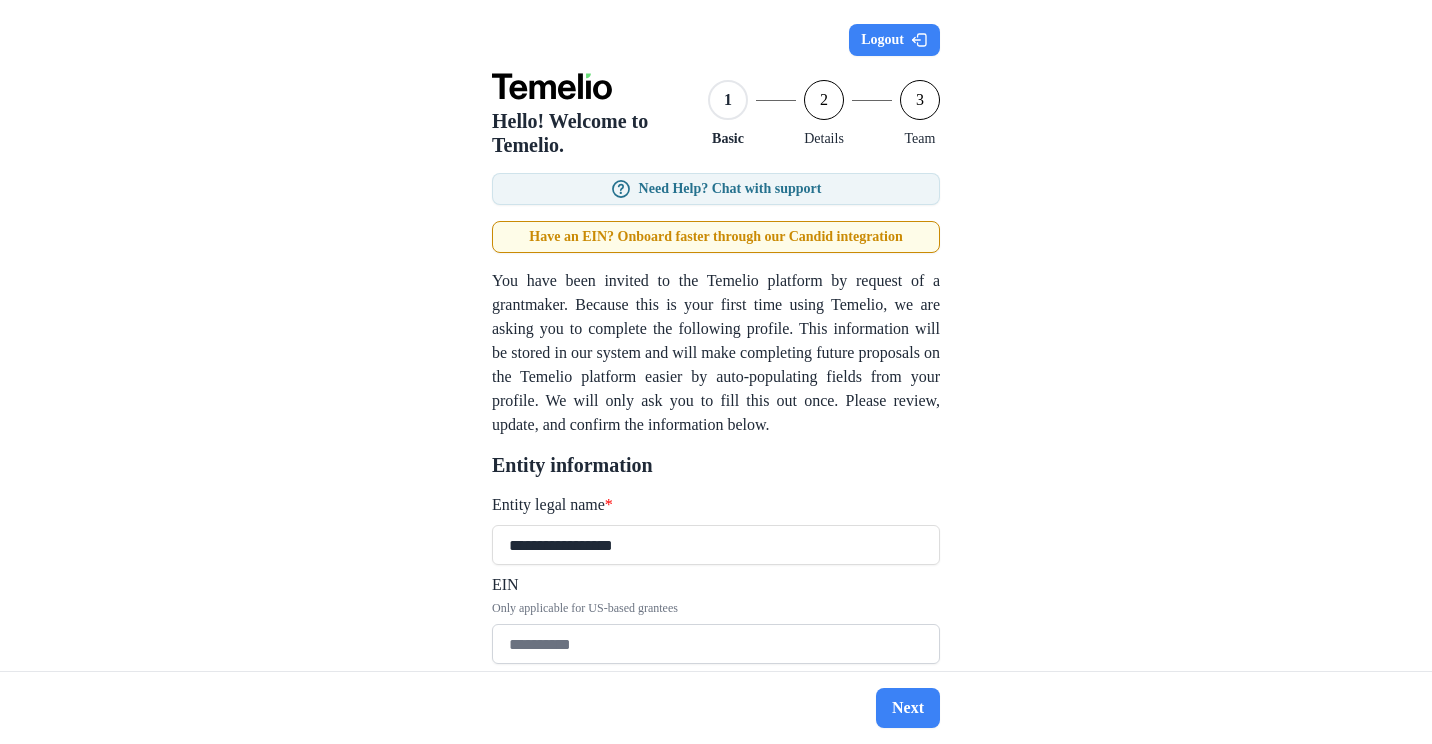 click on "EIN Only applicable for US-based grantees" at bounding box center (716, 644) 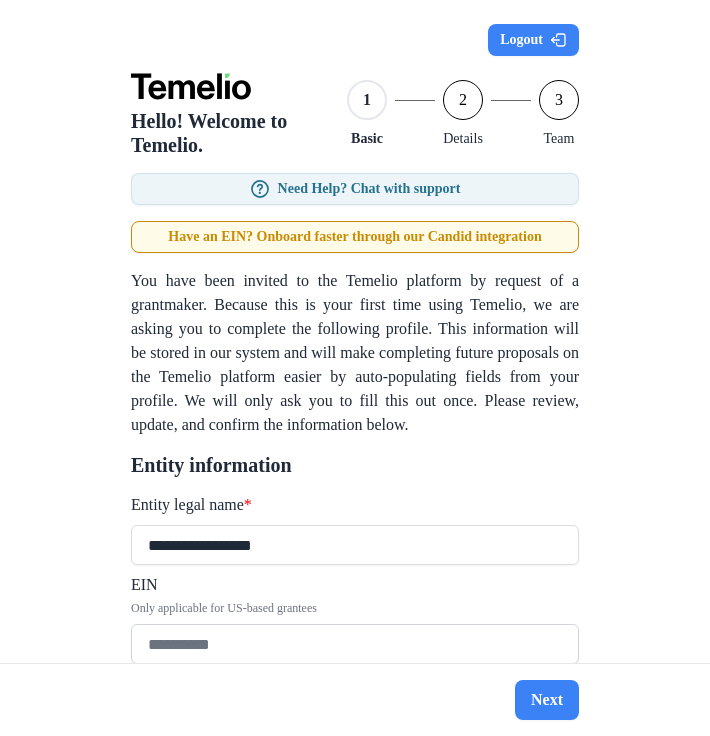 click on "EIN Only applicable for US-based grantees" at bounding box center [355, 644] 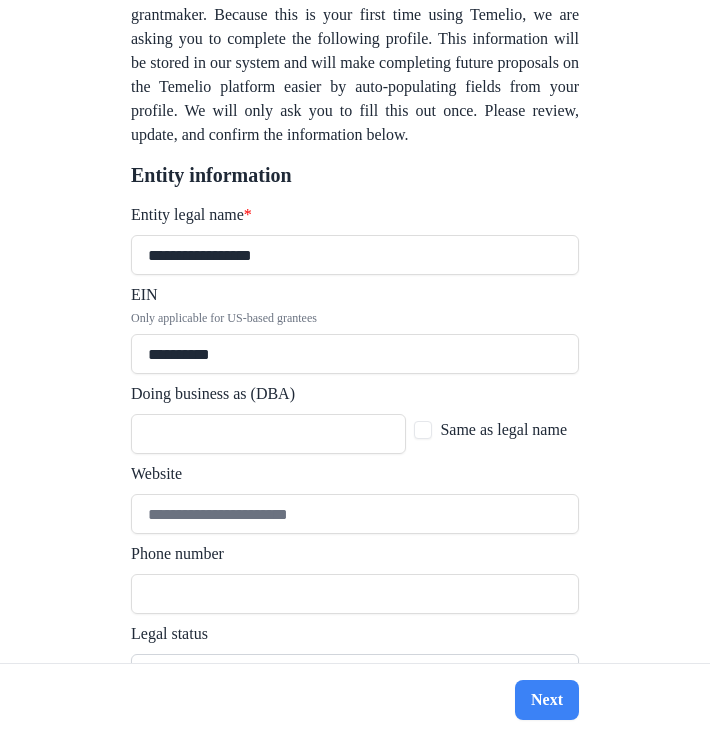 scroll, scrollTop: 300, scrollLeft: 0, axis: vertical 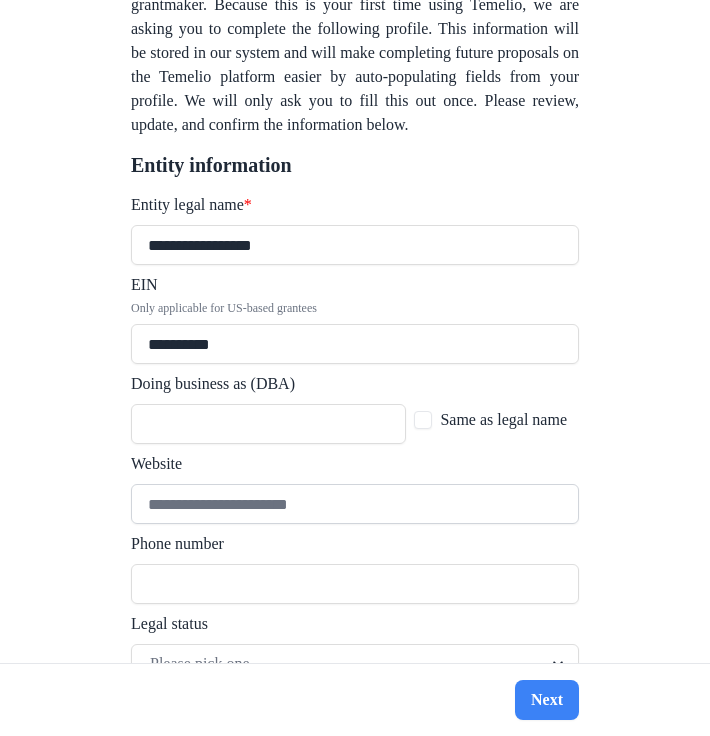 type on "**********" 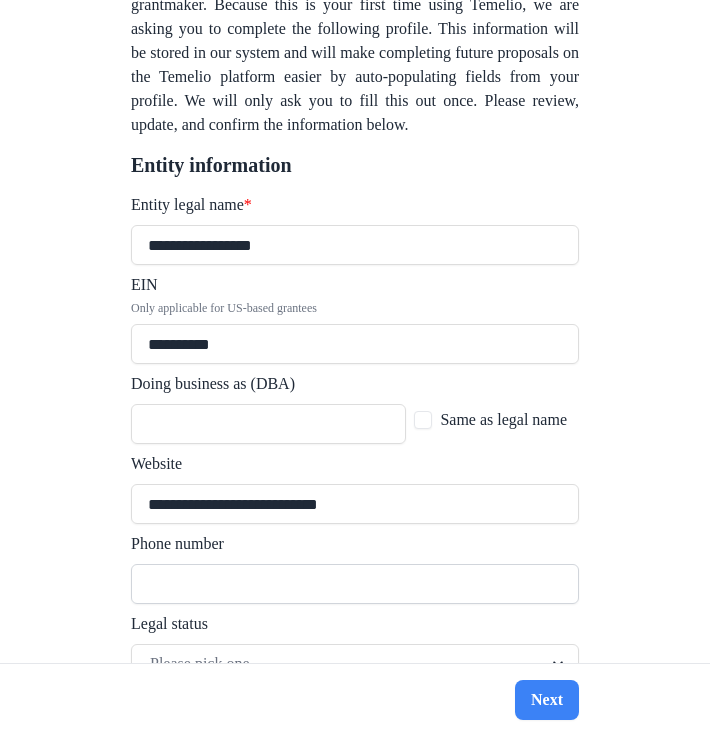 type on "**********" 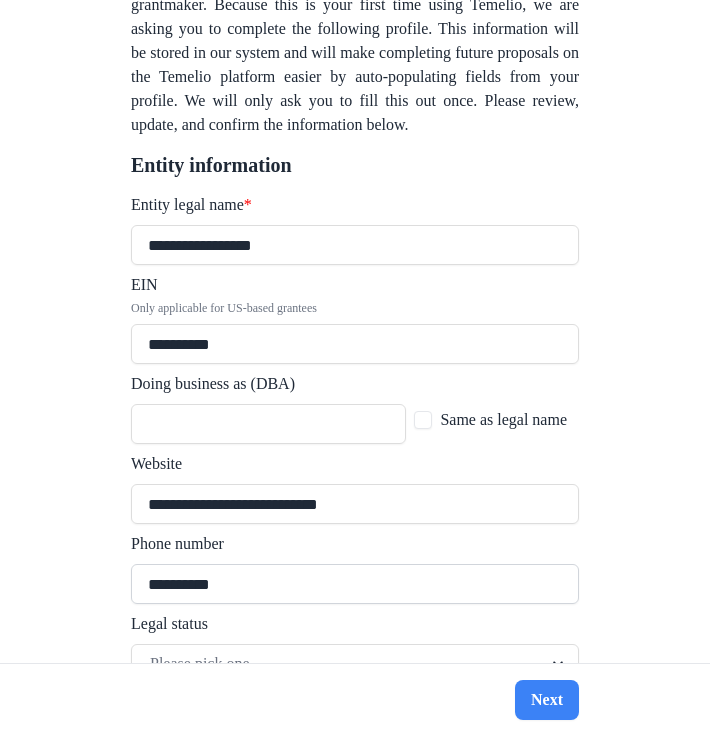 click on "**********" at bounding box center (355, 584) 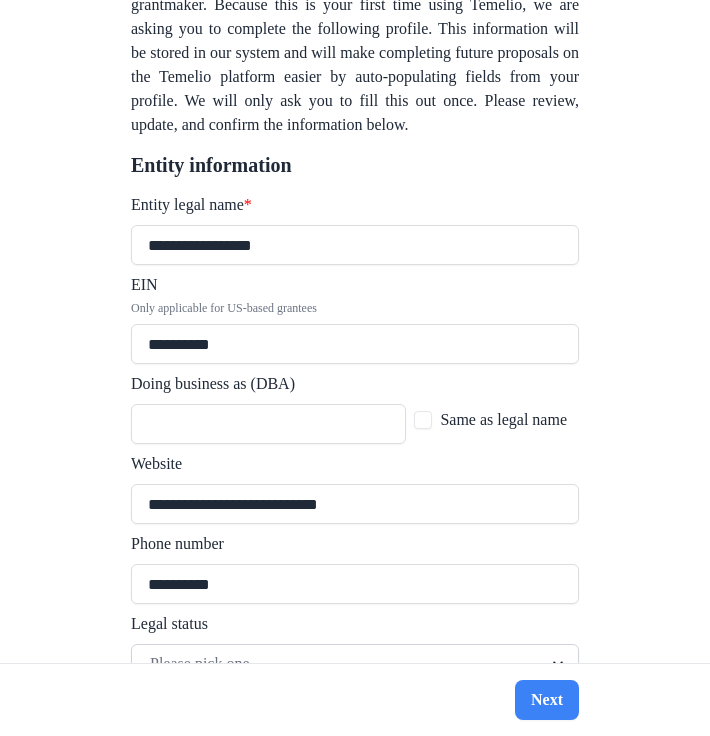 type on "**********" 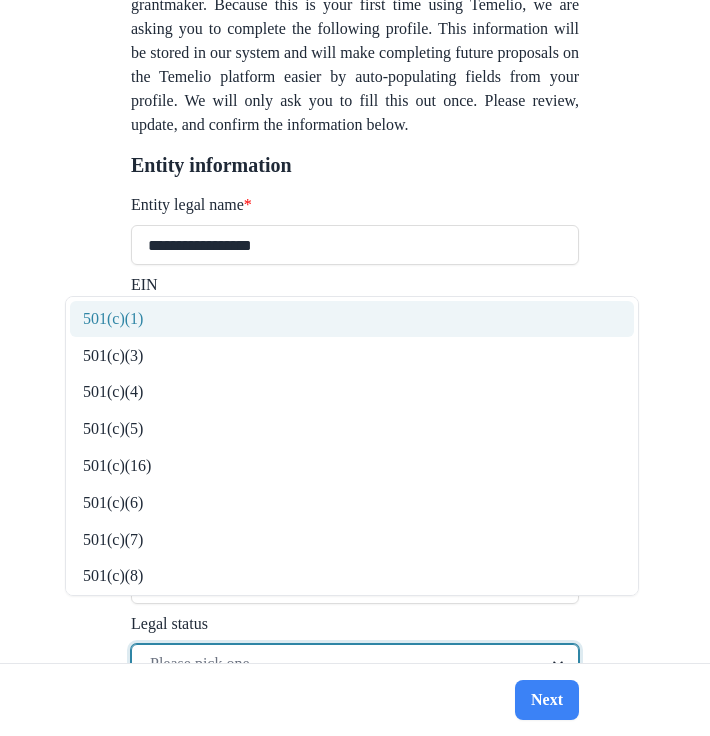 click at bounding box center [337, 664] 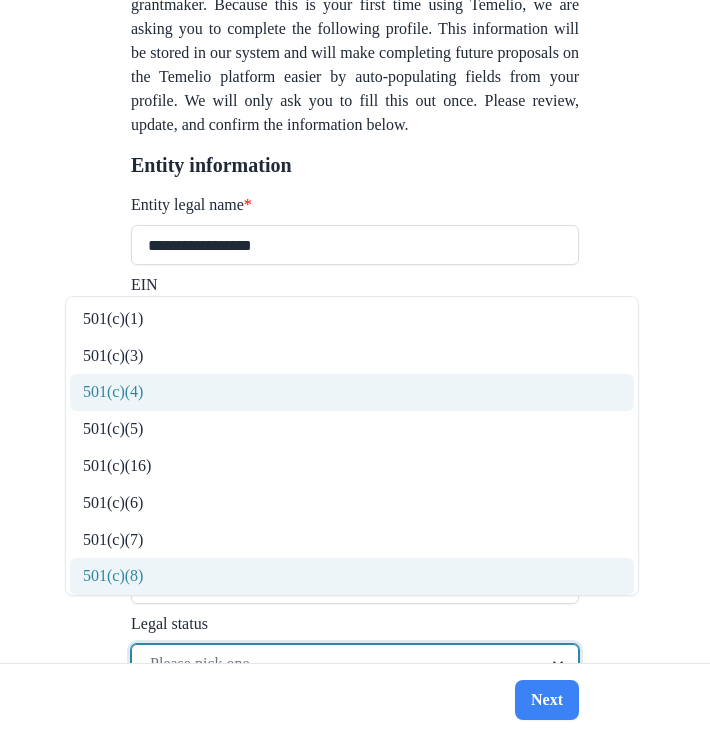scroll, scrollTop: 11, scrollLeft: 0, axis: vertical 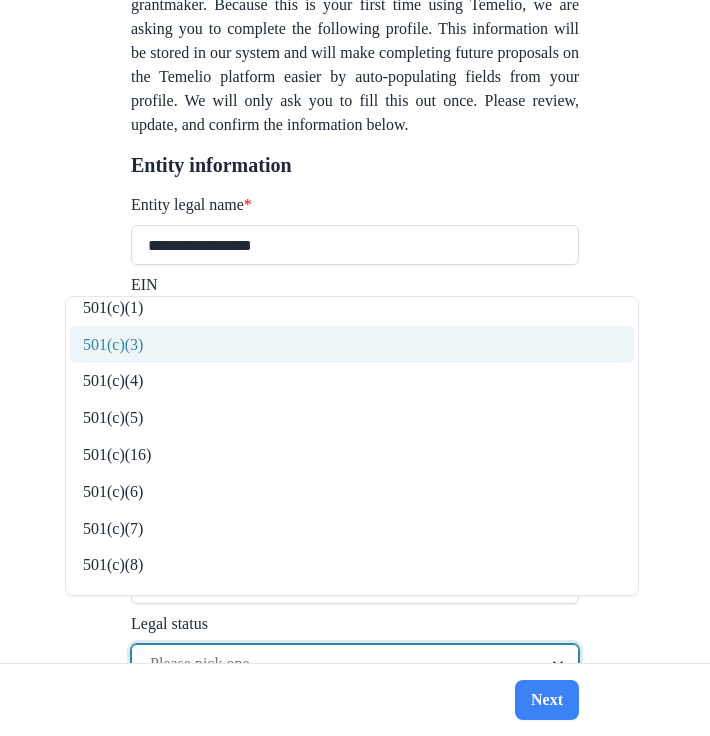 click on "501(c)(3)" at bounding box center [352, 344] 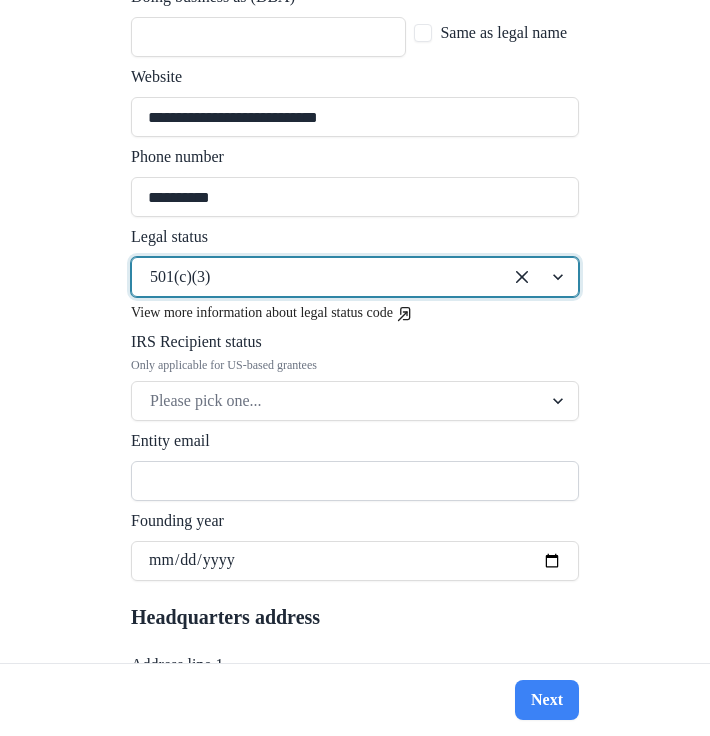 scroll, scrollTop: 700, scrollLeft: 0, axis: vertical 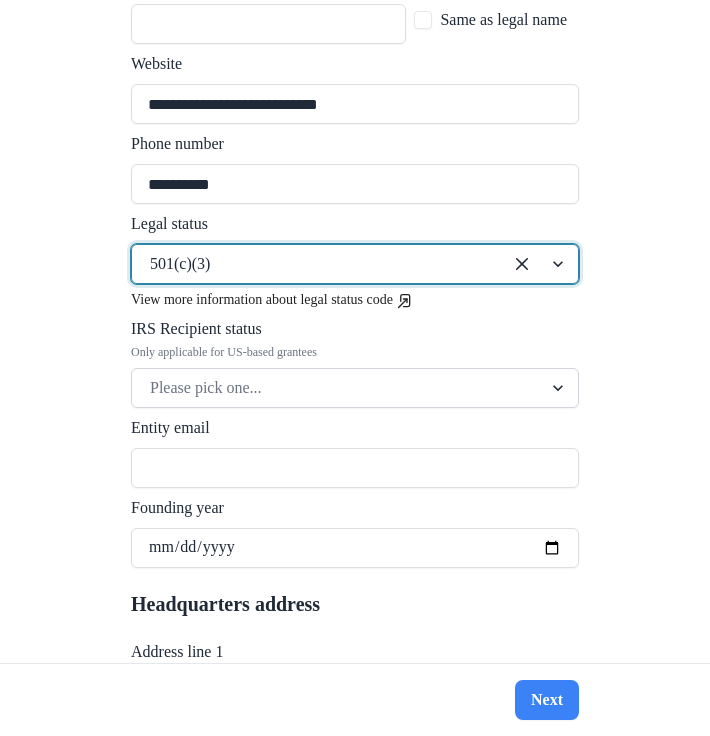 click at bounding box center (317, 264) 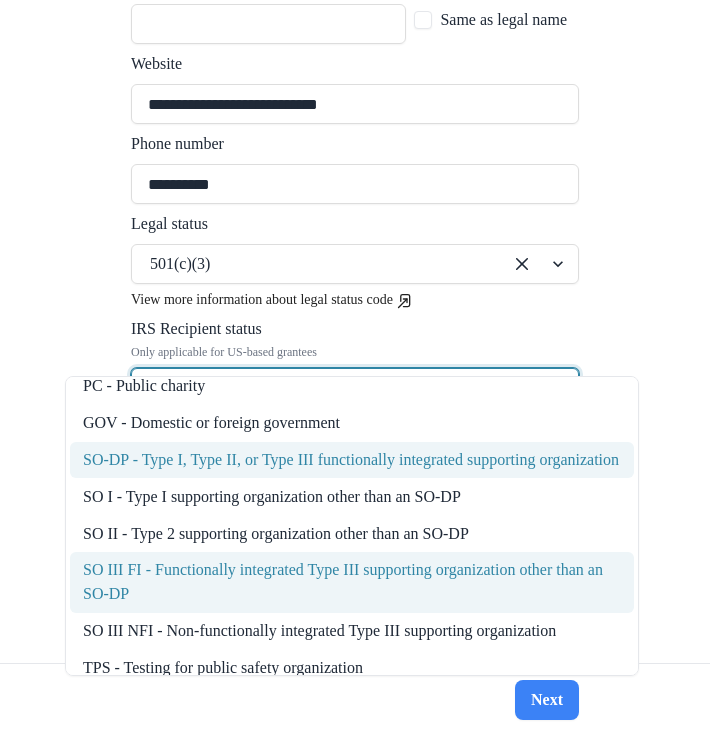 scroll, scrollTop: 0, scrollLeft: 0, axis: both 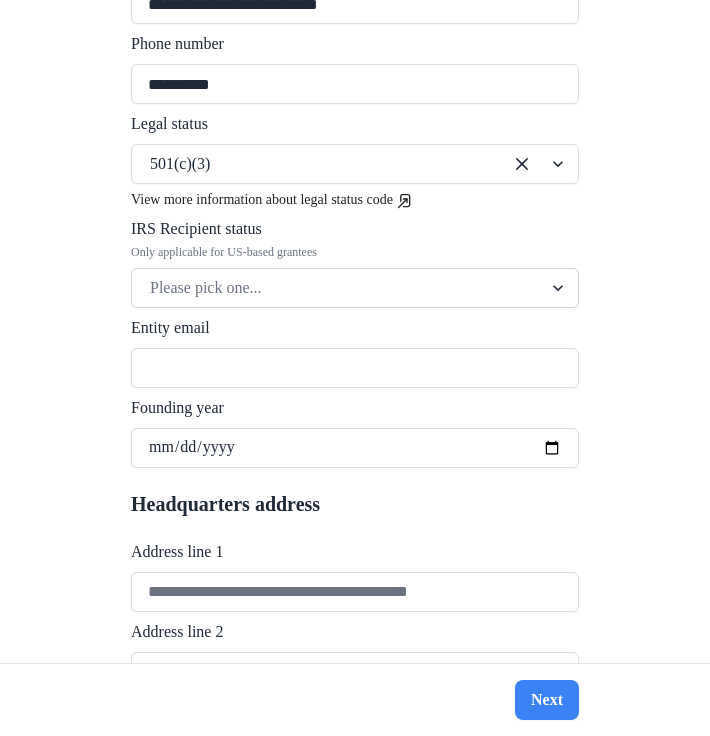 click at bounding box center [317, 164] 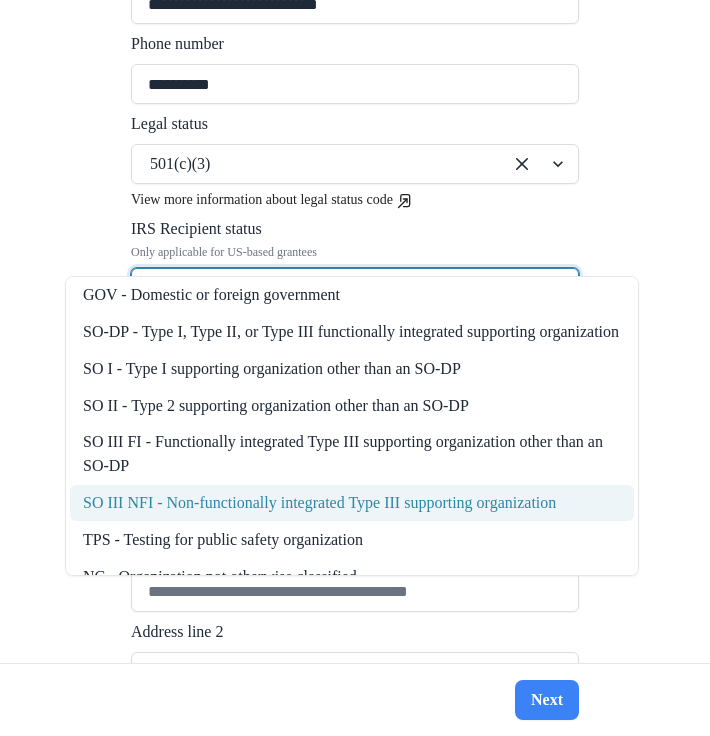 scroll, scrollTop: 0, scrollLeft: 0, axis: both 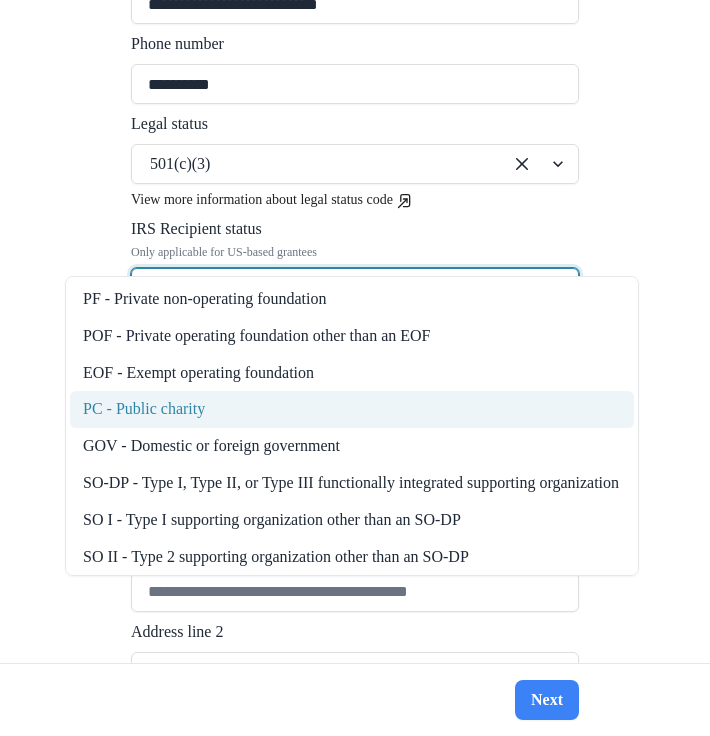 click on "PC - Public charity" at bounding box center [352, 409] 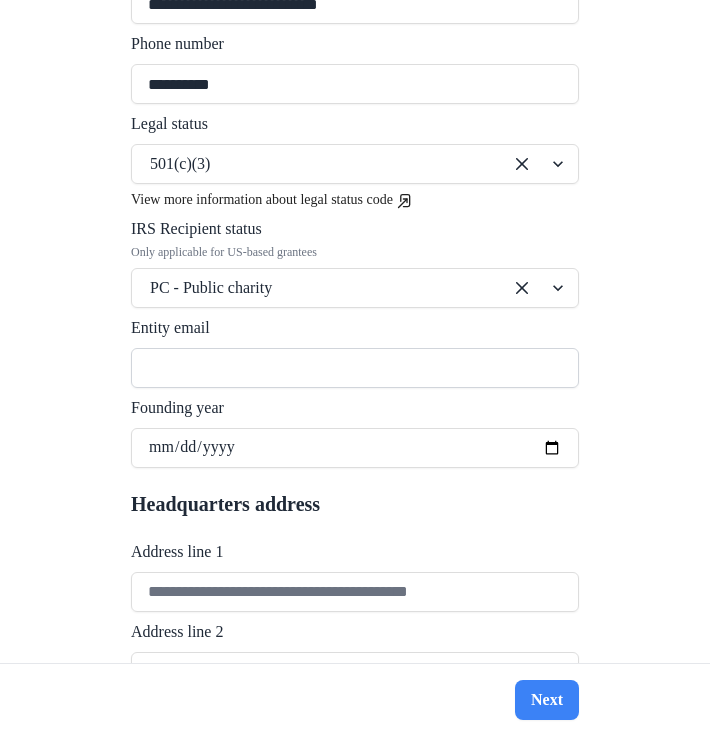 click on "Entity email" at bounding box center [355, 368] 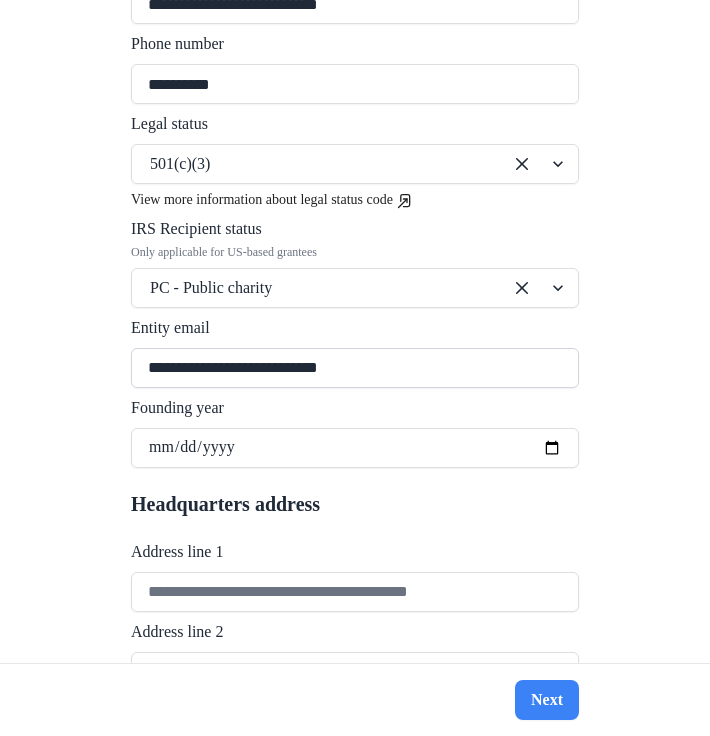 type on "**********" 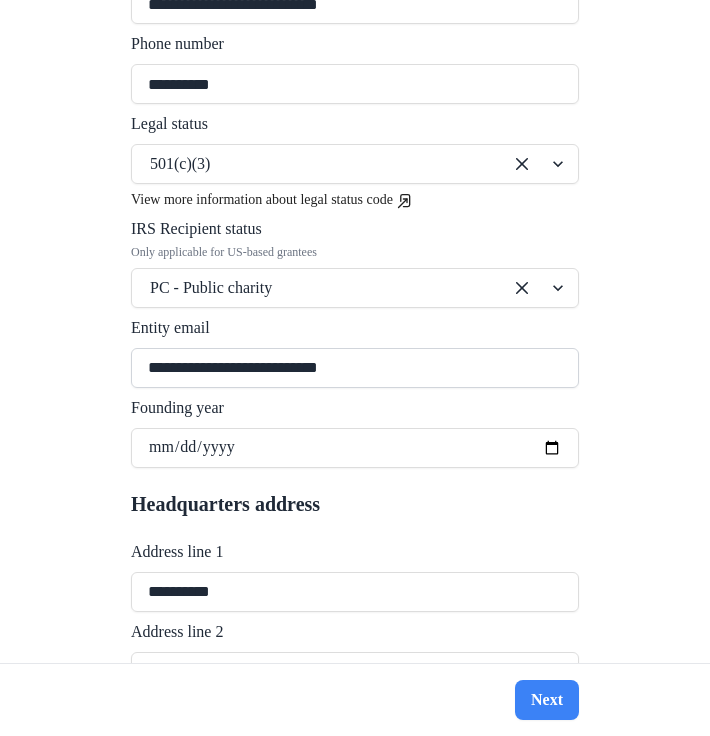 type on "********" 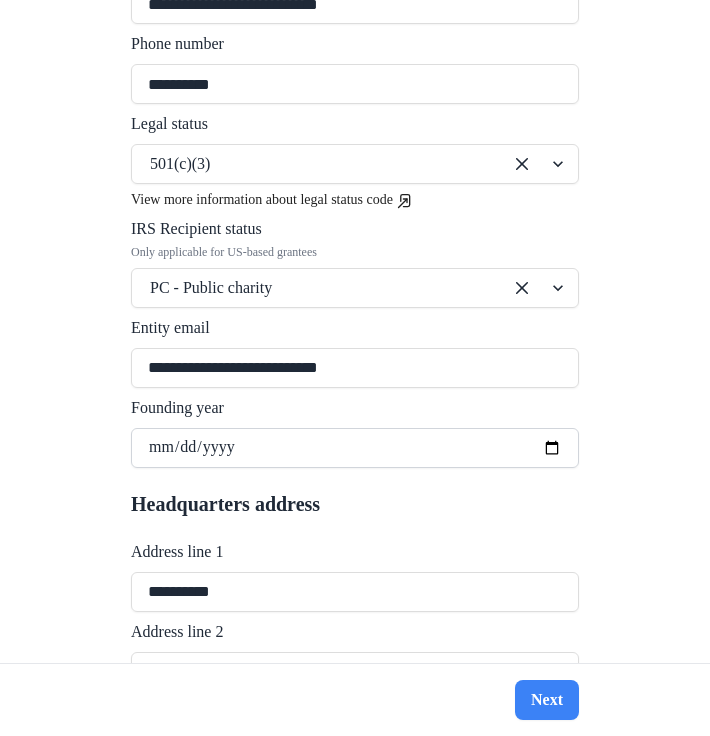 click on "Founding year" at bounding box center (355, 448) 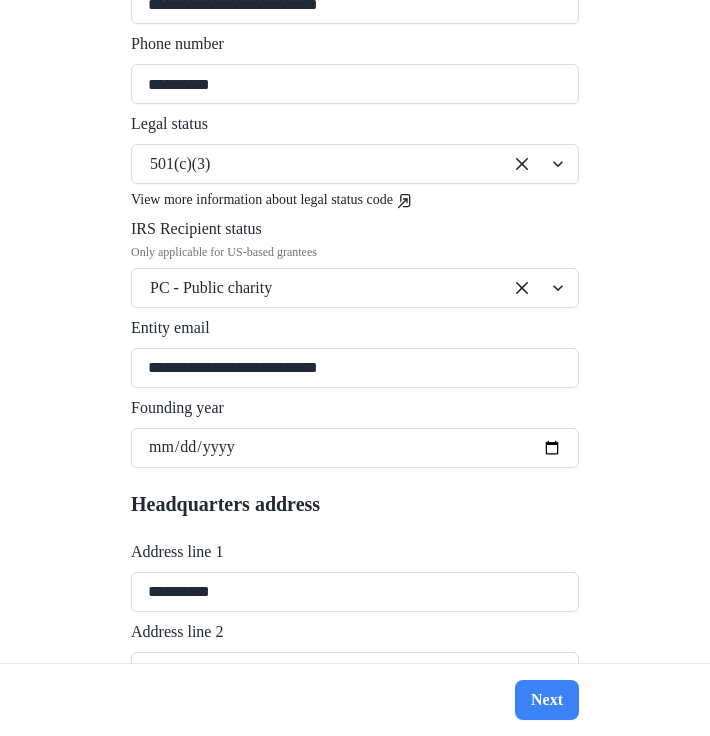 type on "**********" 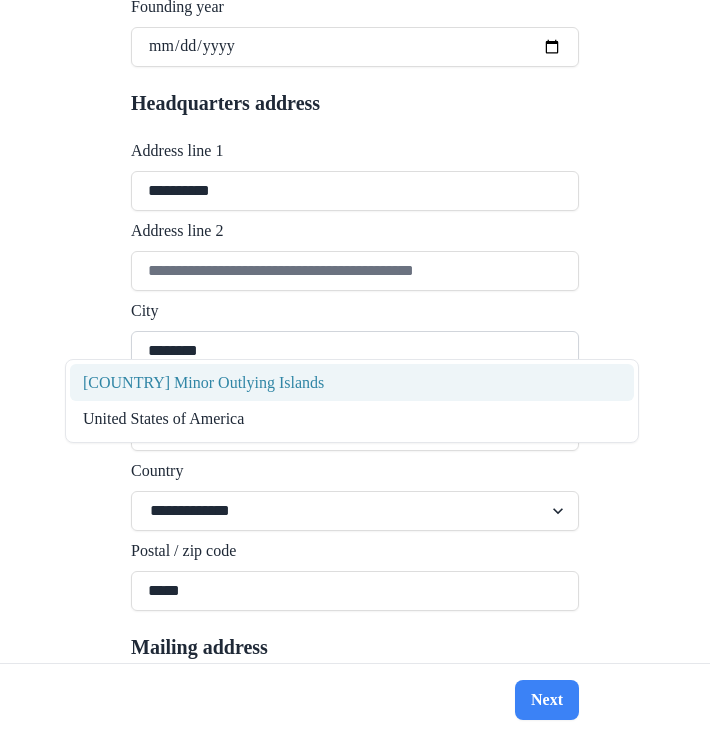 scroll, scrollTop: 1300, scrollLeft: 0, axis: vertical 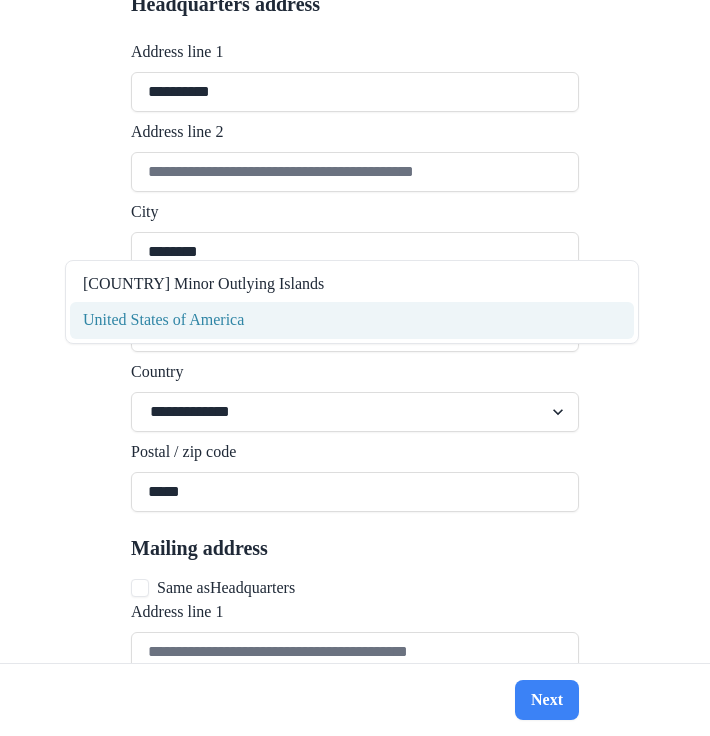 click on "United States of America" at bounding box center [352, 320] 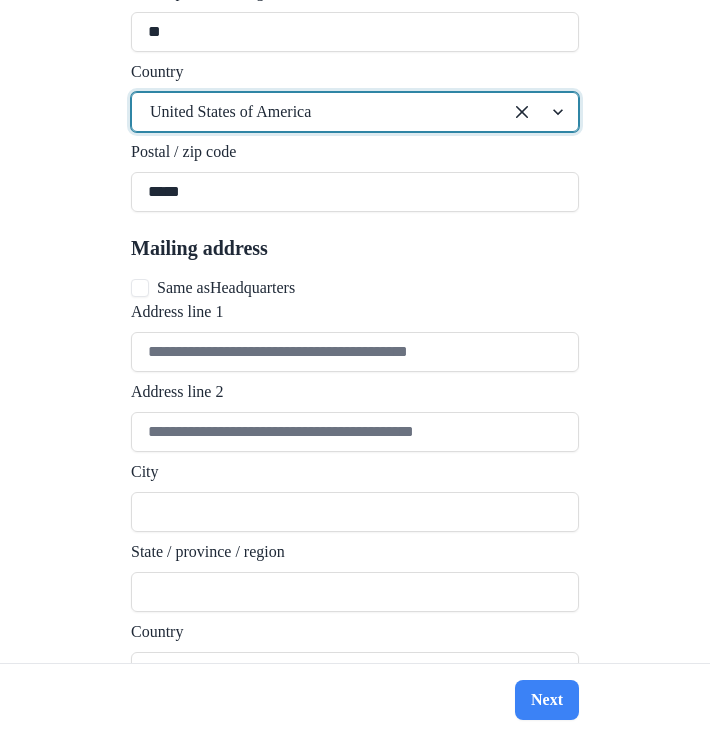 click at bounding box center (140, 288) 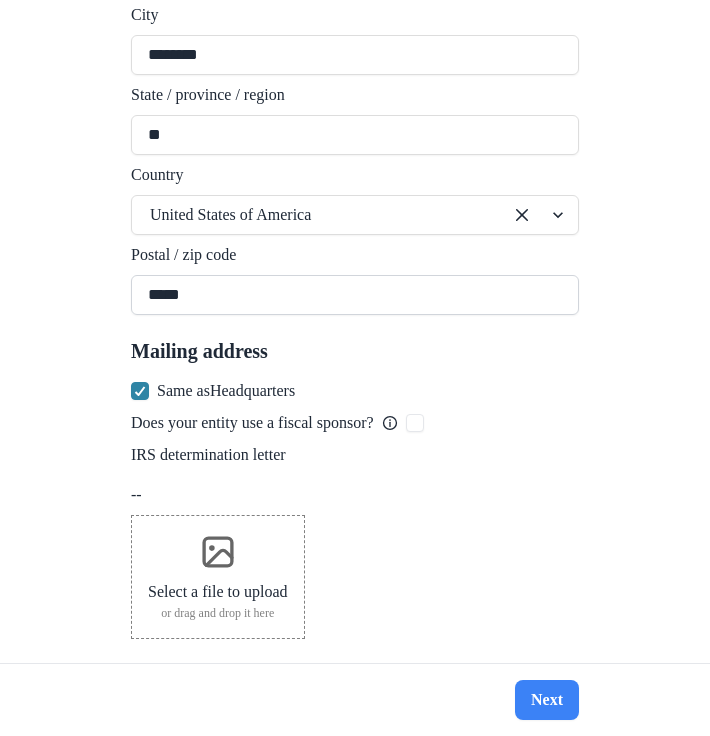scroll, scrollTop: 1456, scrollLeft: 0, axis: vertical 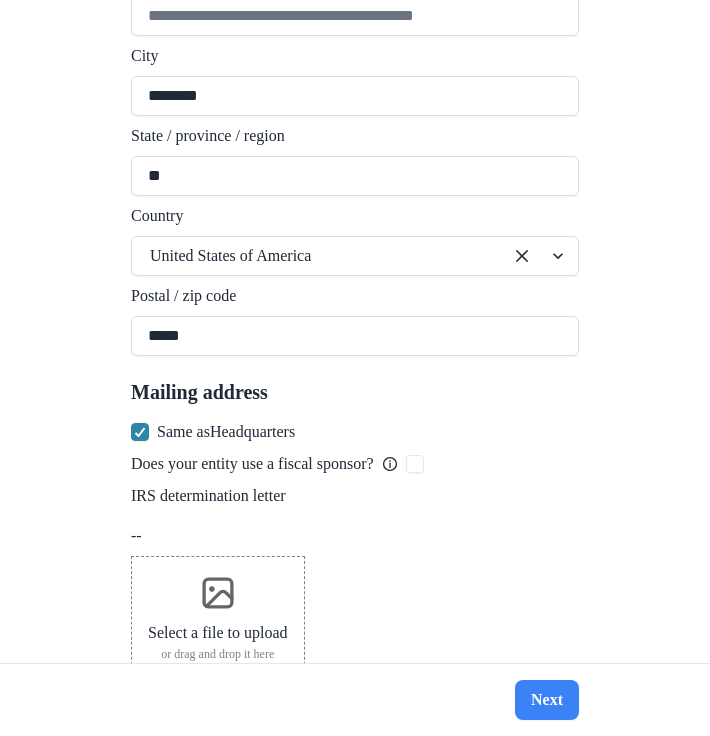 click at bounding box center (218, 593) 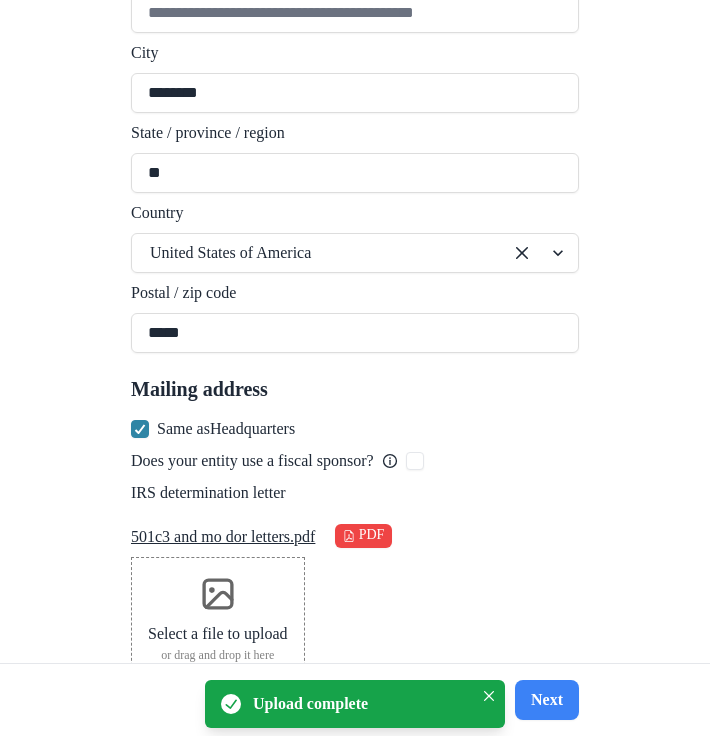 scroll, scrollTop: 1460, scrollLeft: 0, axis: vertical 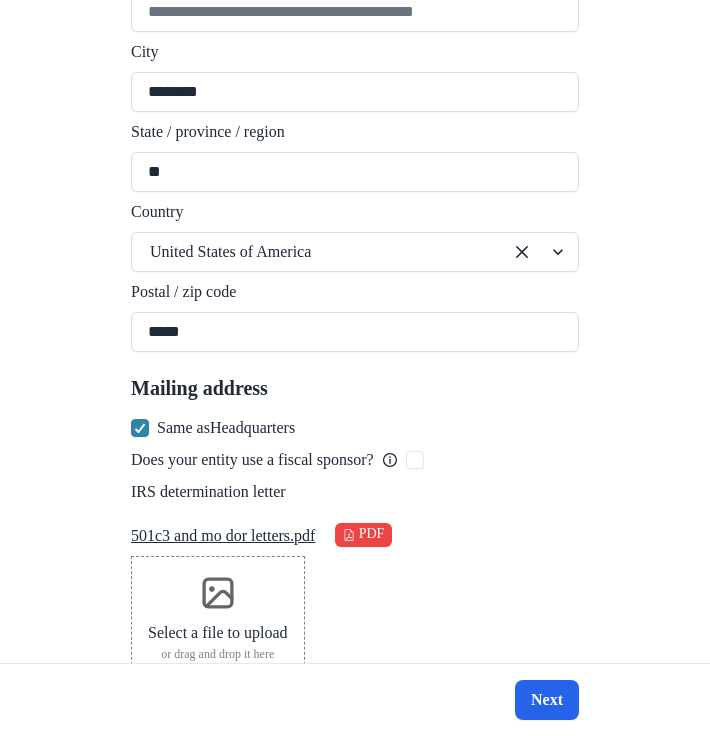 click on "Next" at bounding box center (547, 700) 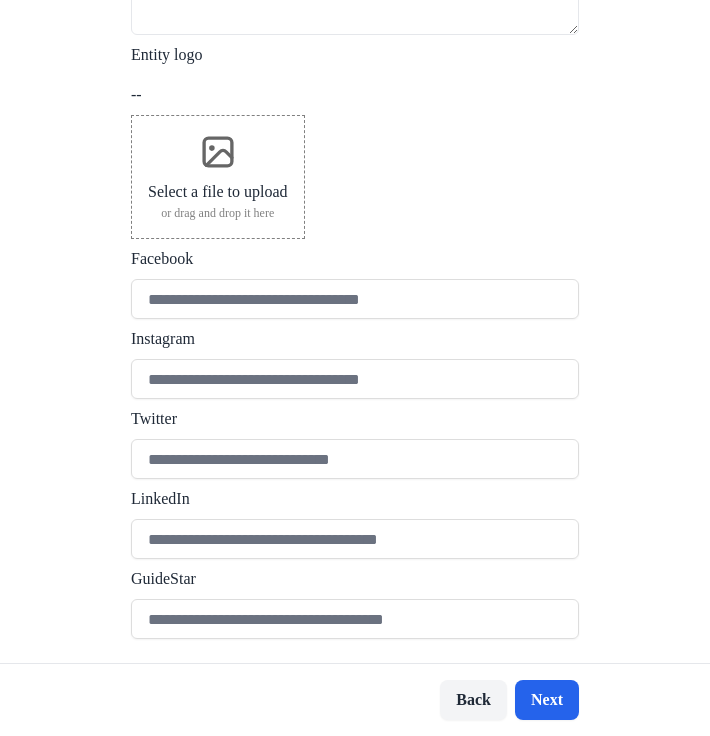 scroll, scrollTop: 0, scrollLeft: 0, axis: both 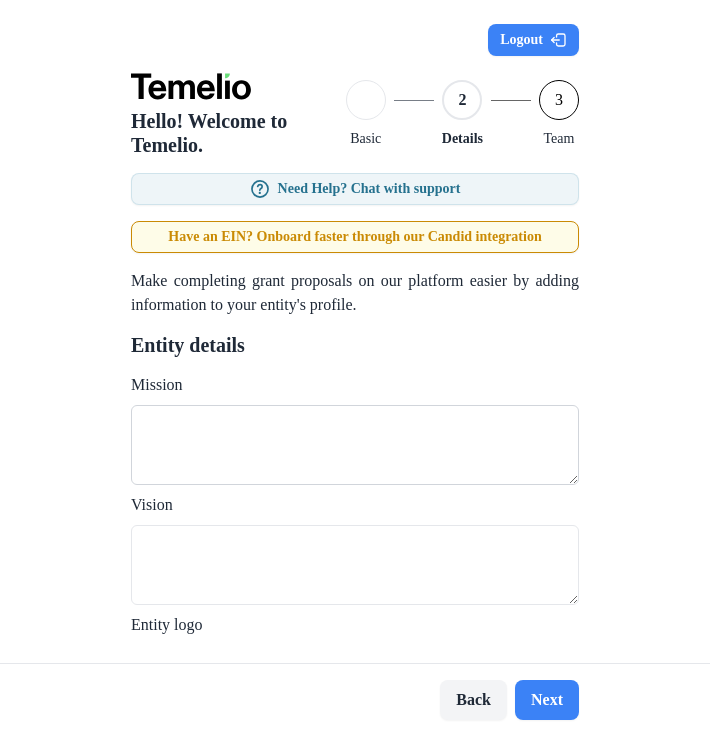 click on "Mission" at bounding box center [355, 445] 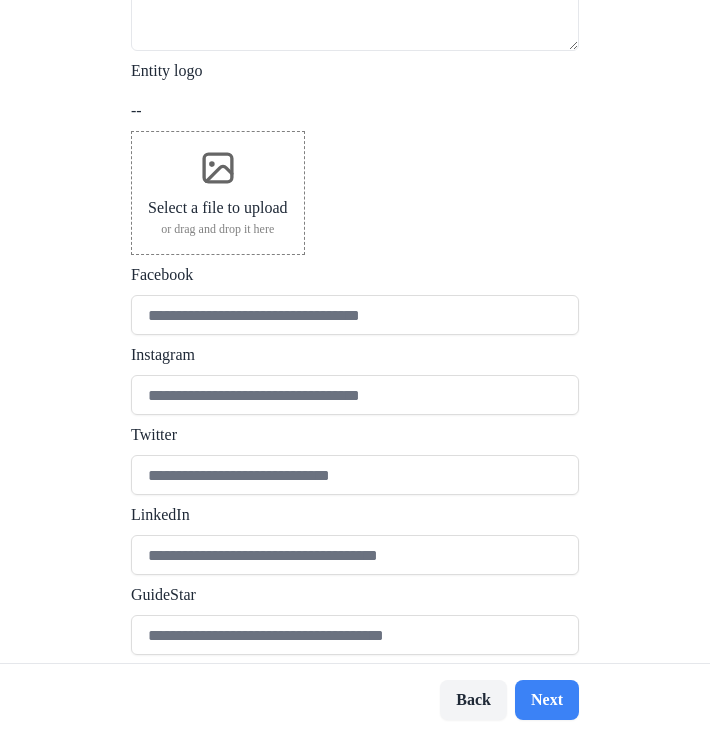 scroll, scrollTop: 0, scrollLeft: 0, axis: both 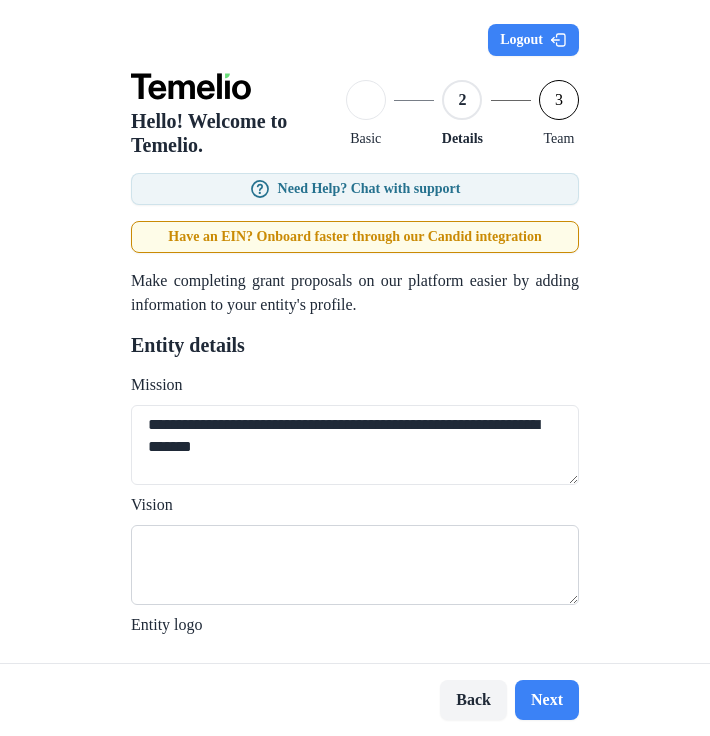 type on "**********" 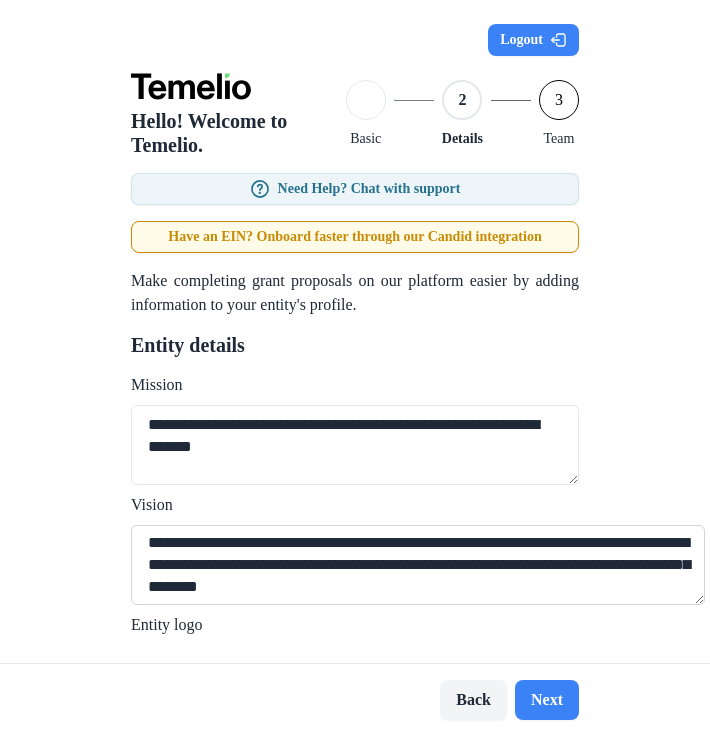 scroll, scrollTop: 4, scrollLeft: 0, axis: vertical 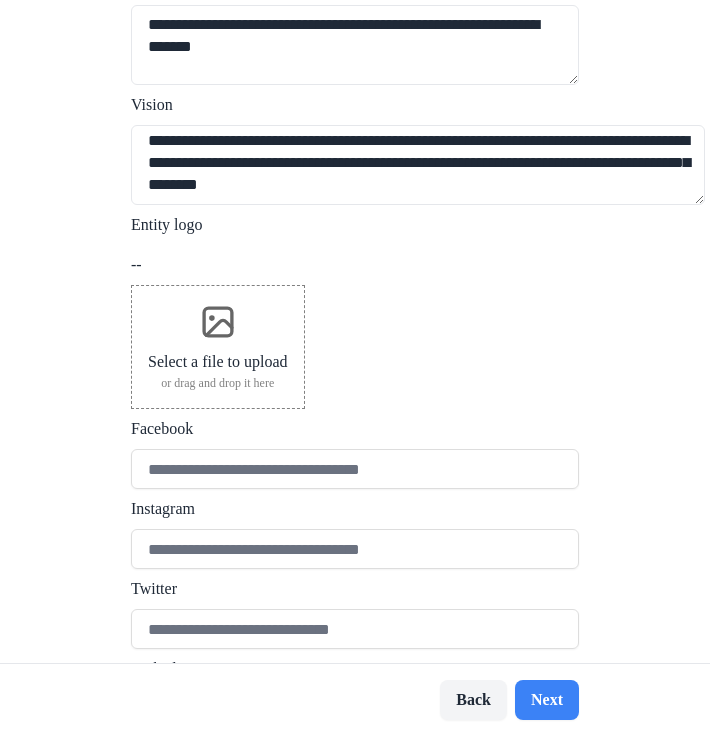 type on "**********" 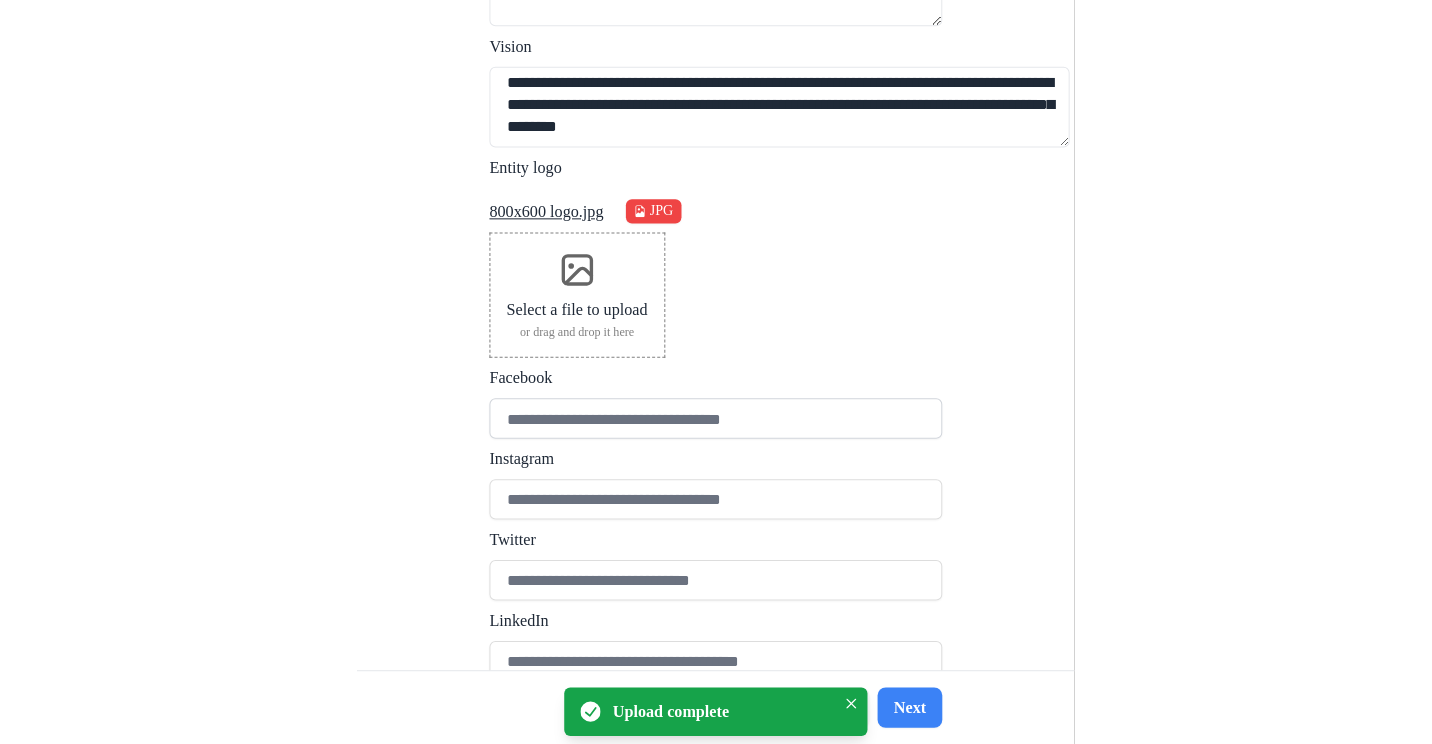 scroll, scrollTop: 500, scrollLeft: 0, axis: vertical 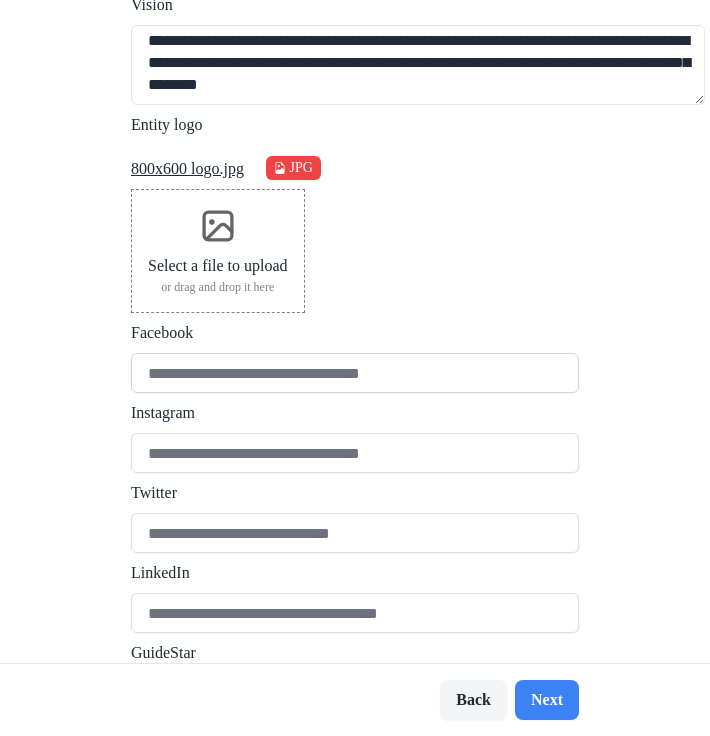 click on "Facebook" at bounding box center [355, 373] 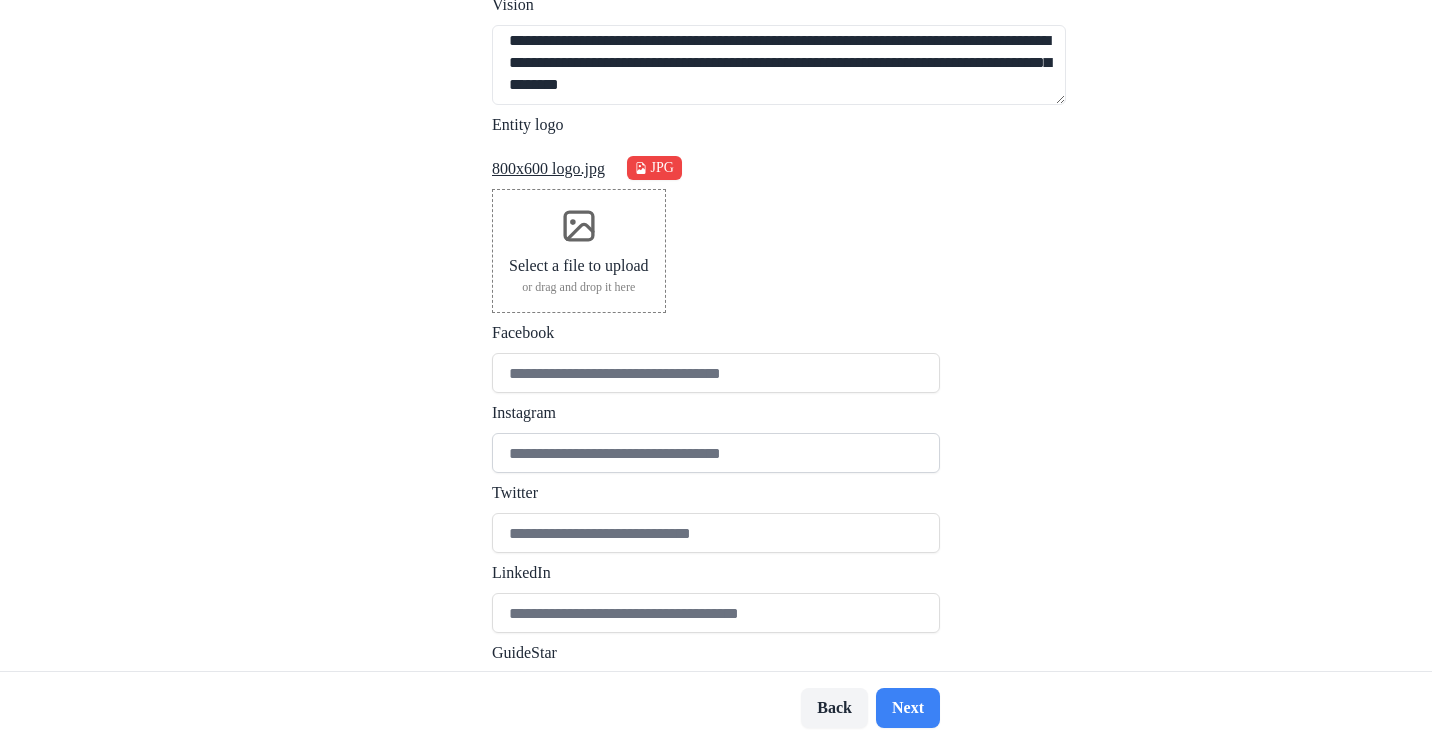 click on "Instagram" at bounding box center (716, 453) 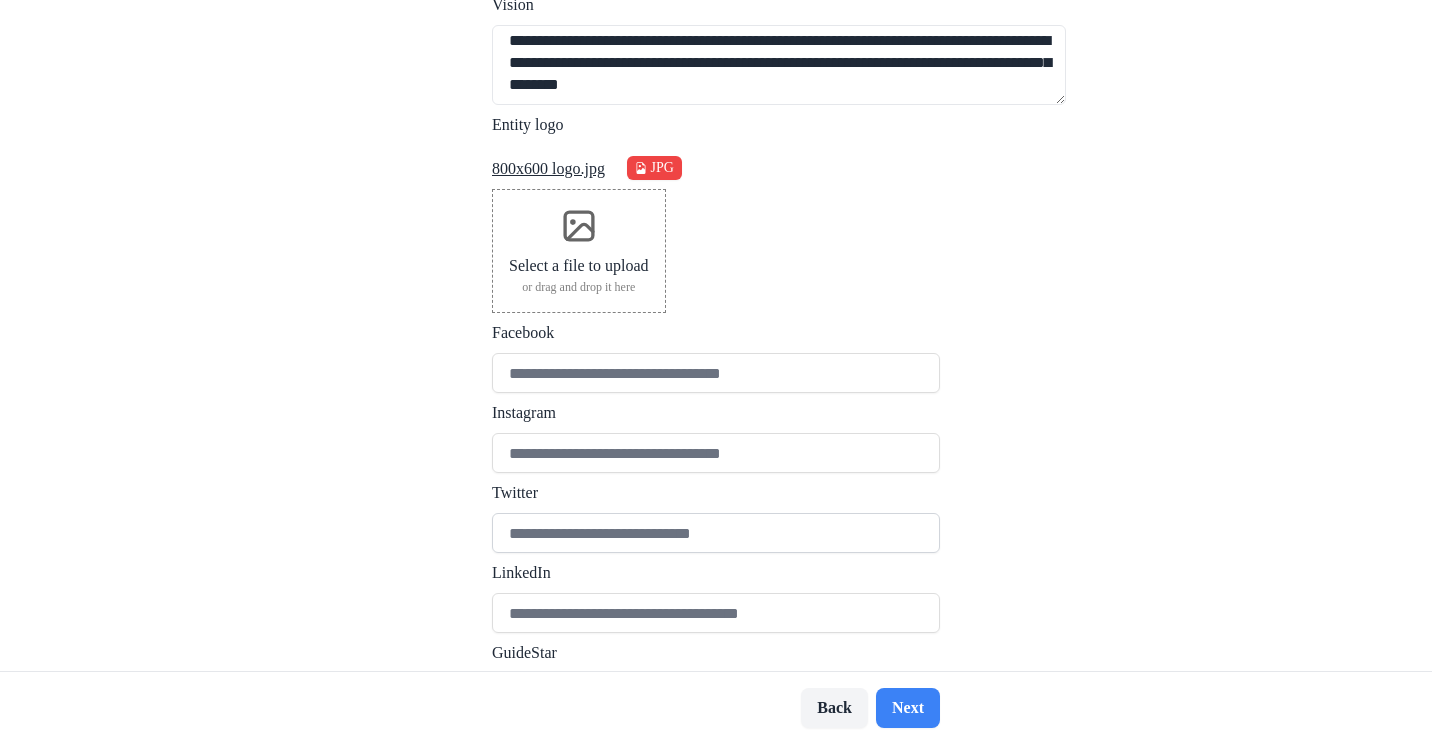 click on "Twitter" at bounding box center [716, 533] 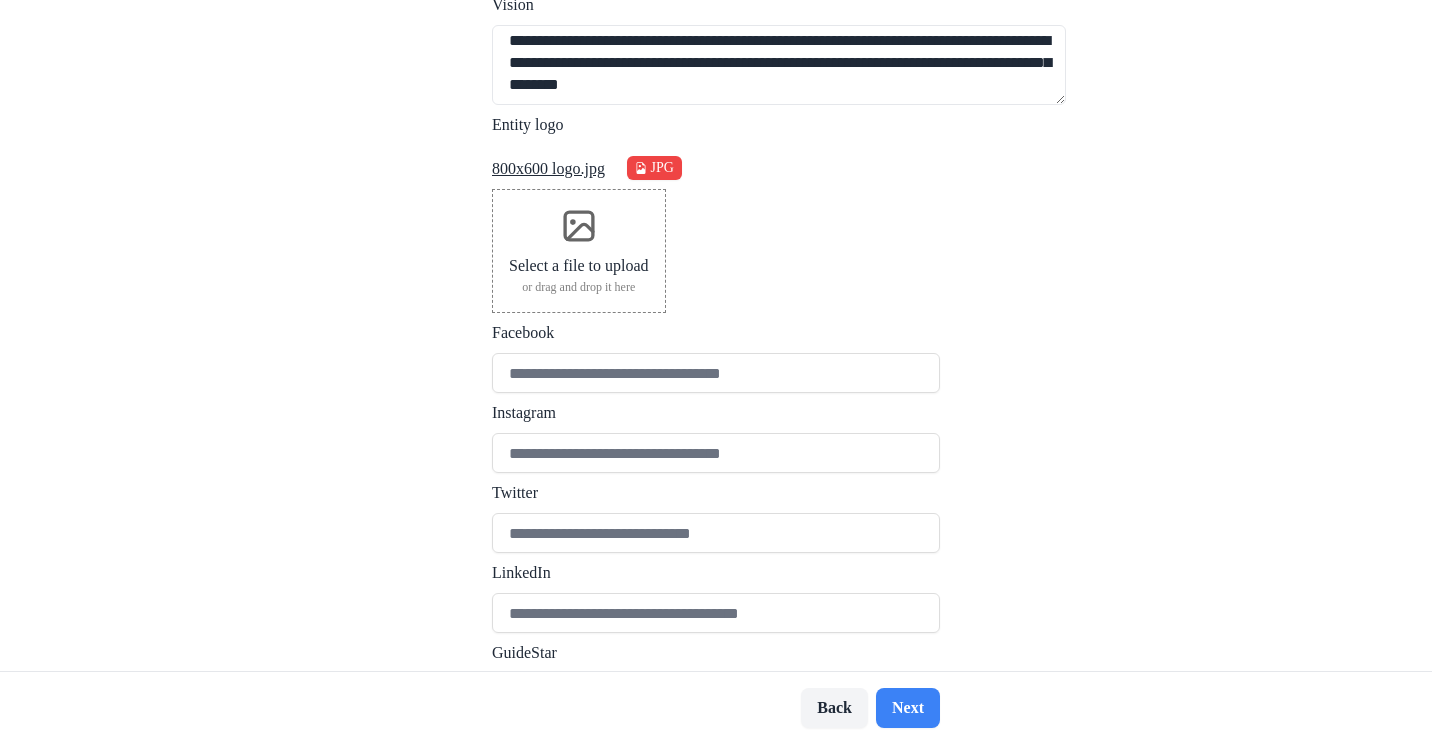 drag, startPoint x: 698, startPoint y: 516, endPoint x: 484, endPoint y: 544, distance: 215.824 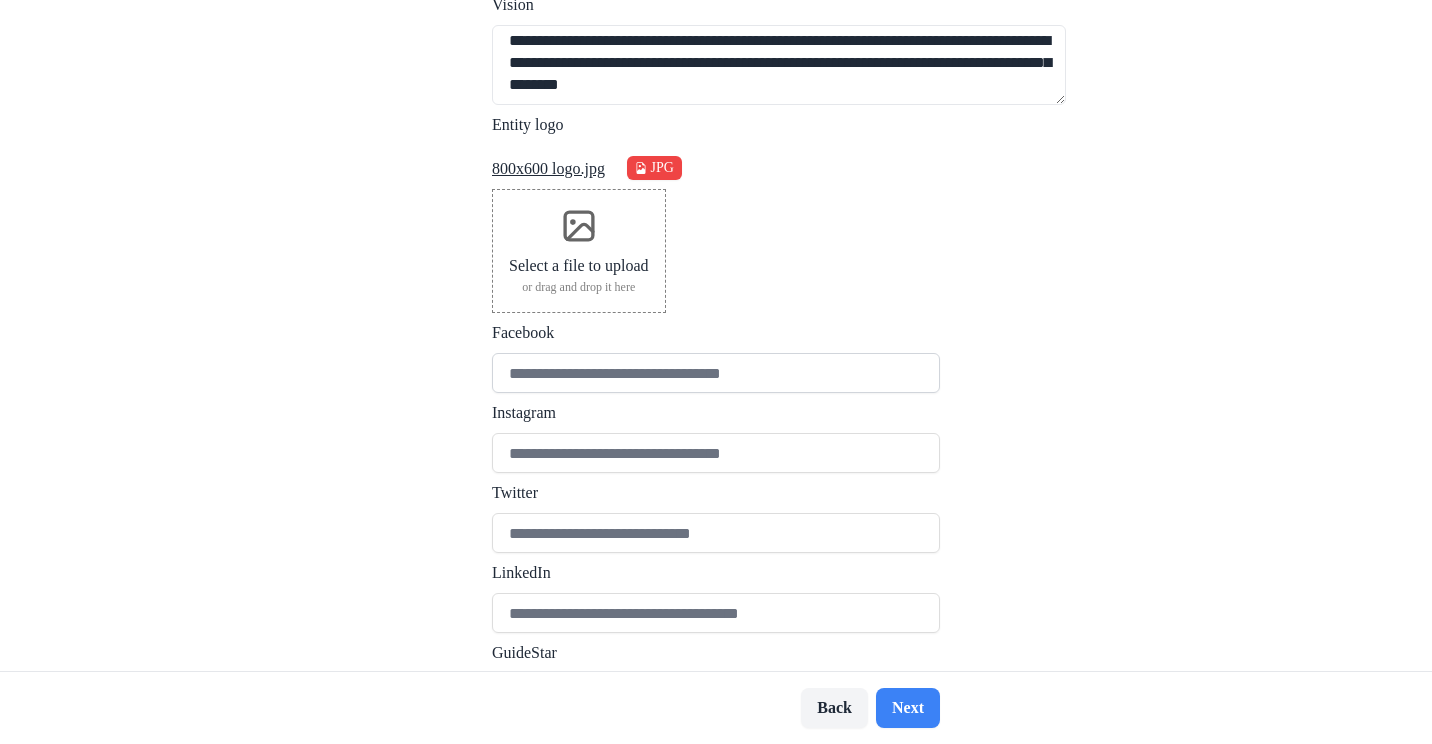 click on "Facebook" at bounding box center (716, 373) 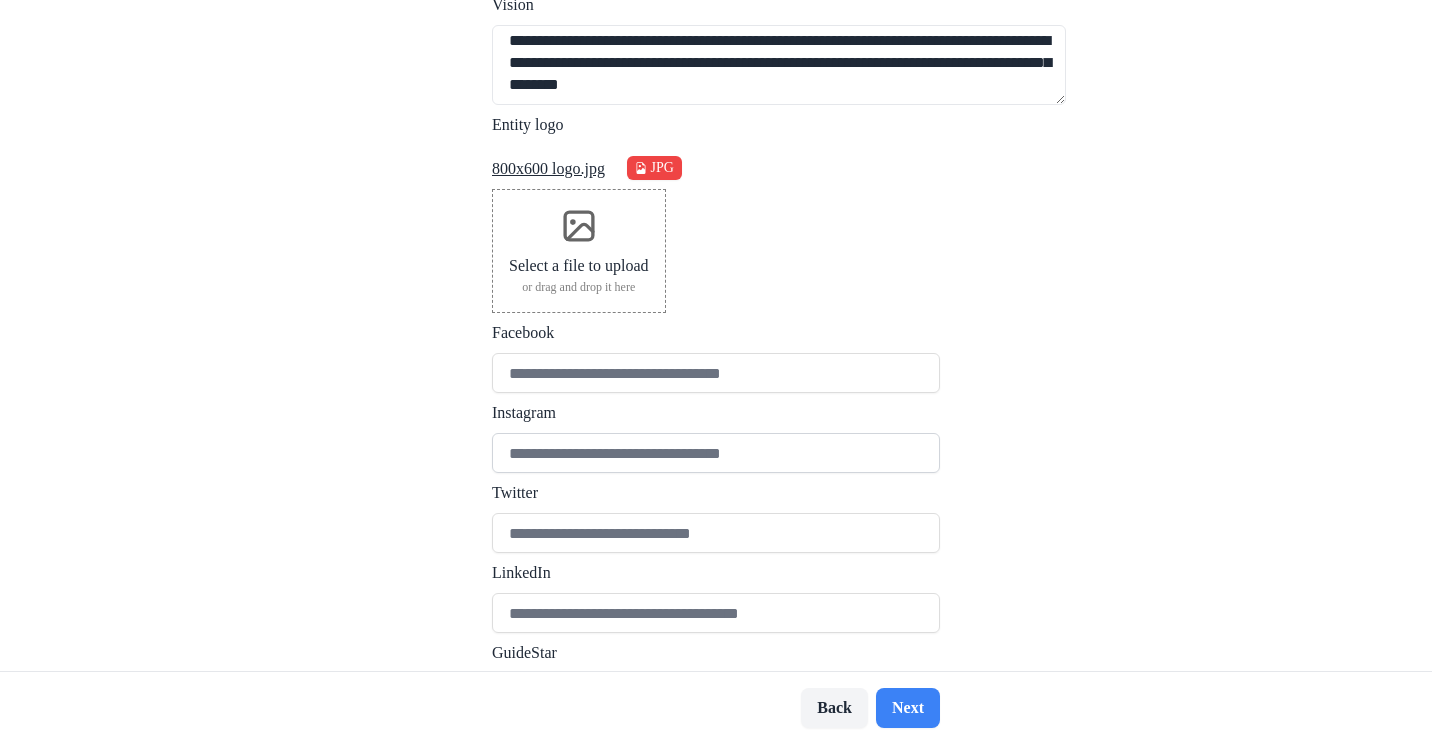 click on "Instagram" at bounding box center (716, 453) 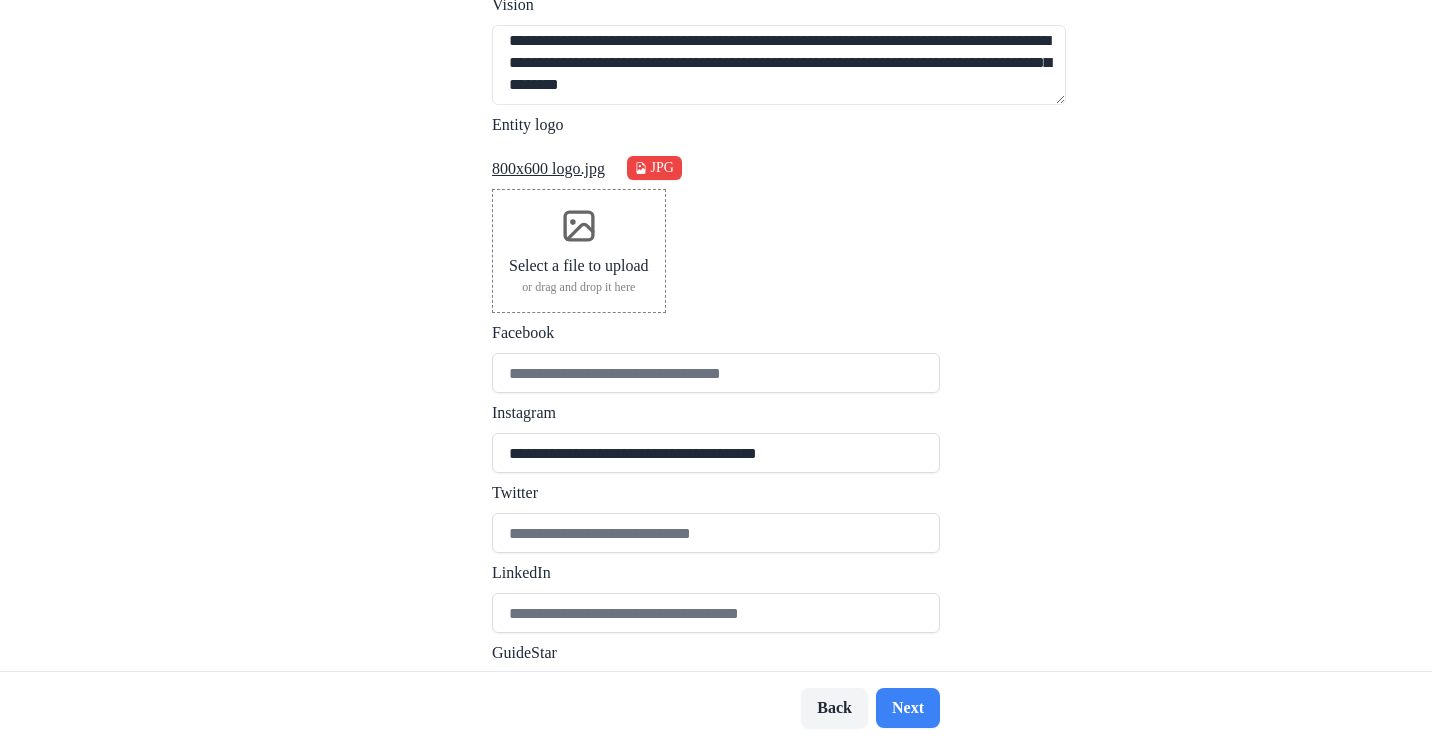 drag, startPoint x: 769, startPoint y: 438, endPoint x: 405, endPoint y: 459, distance: 364.60526 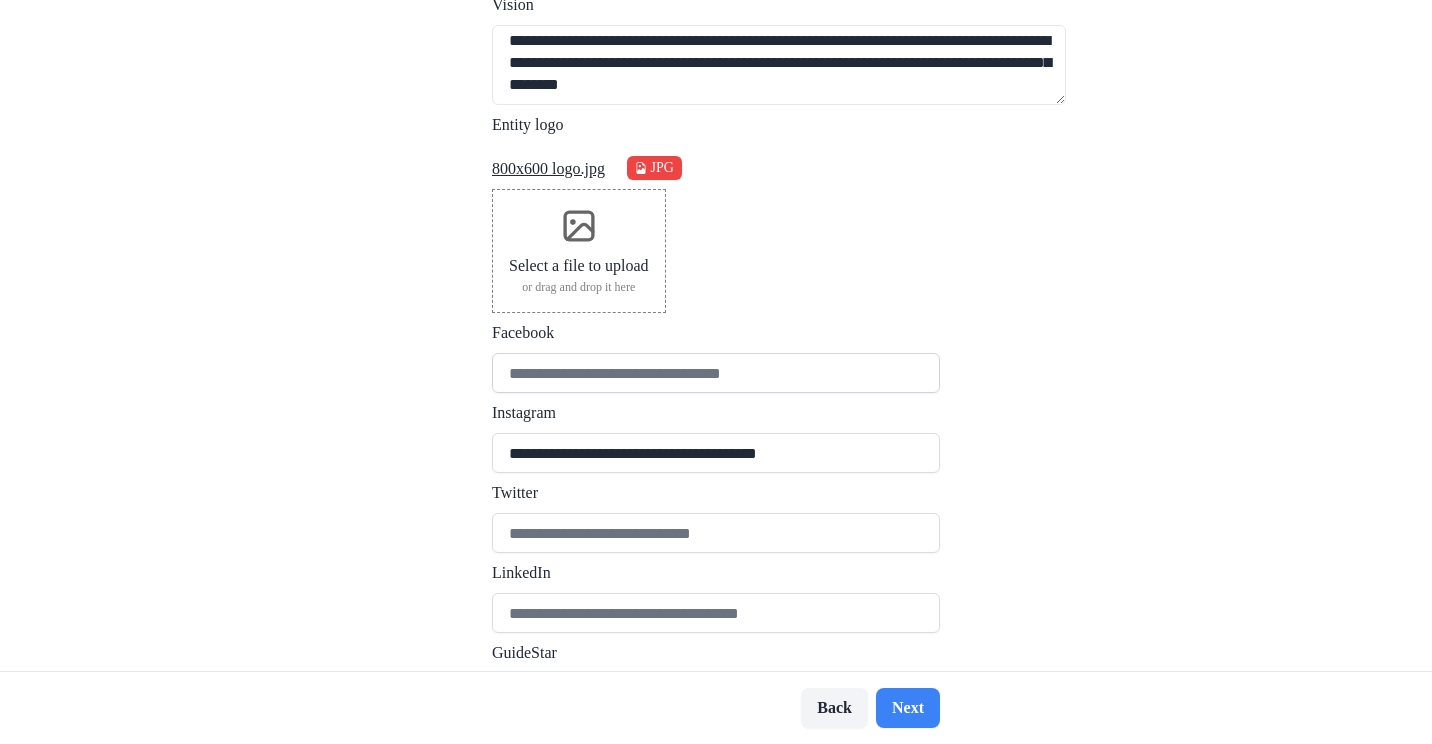 type on "**********" 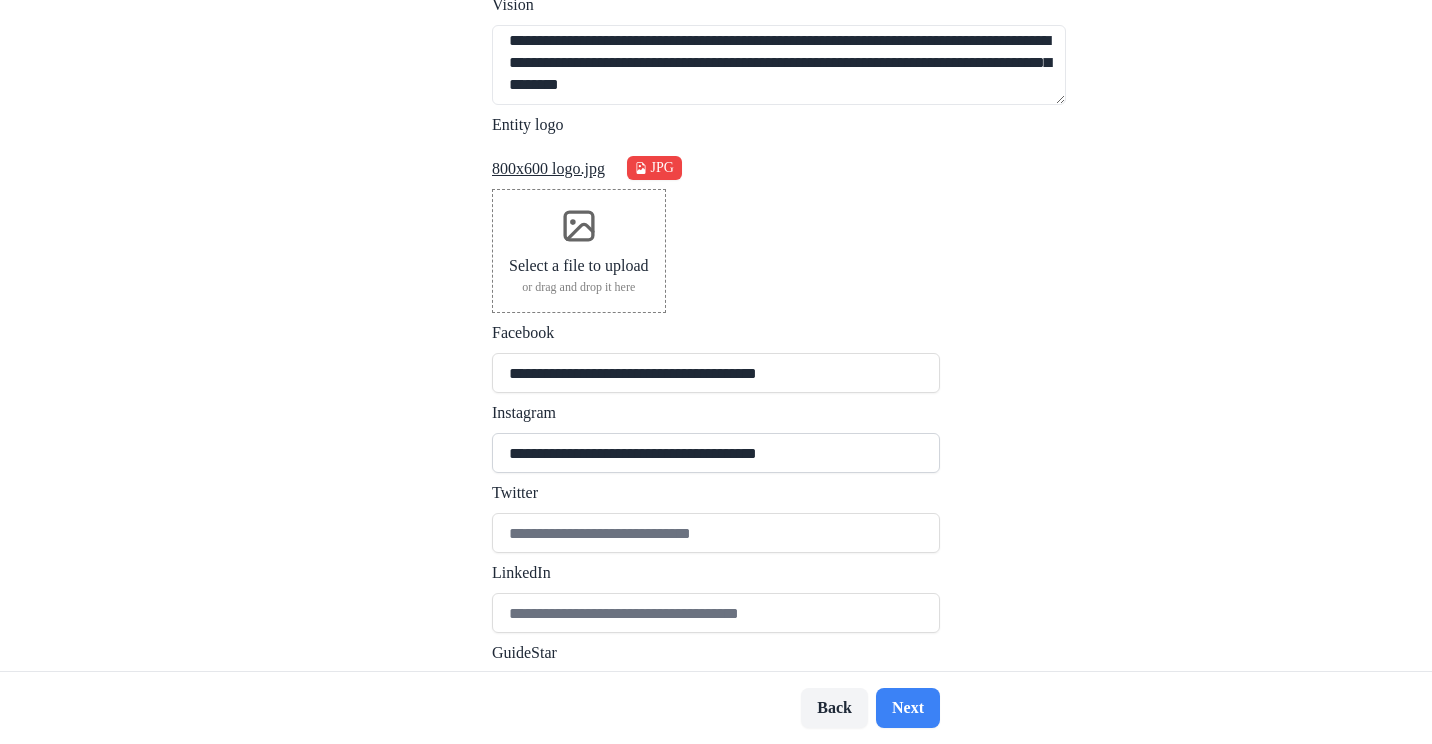 type on "**********" 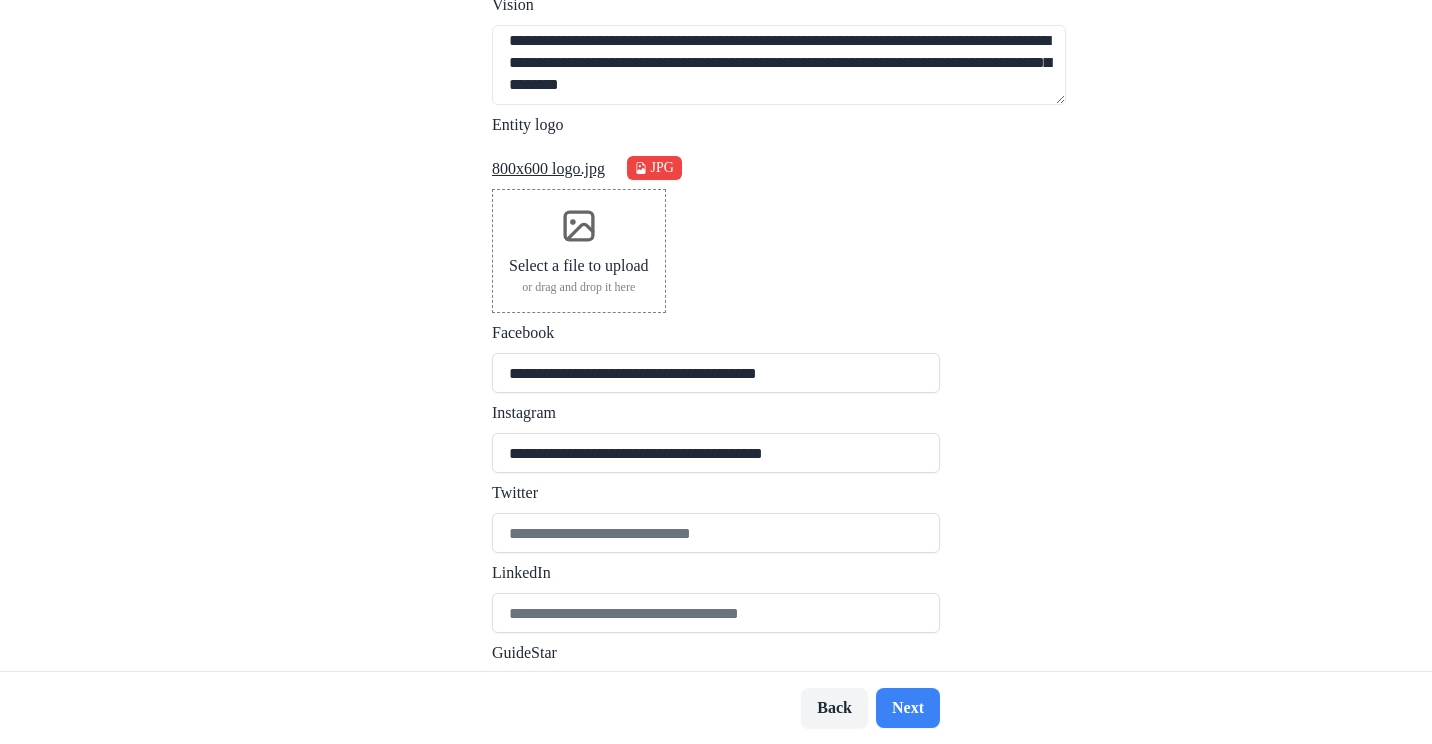 scroll, scrollTop: 550, scrollLeft: 0, axis: vertical 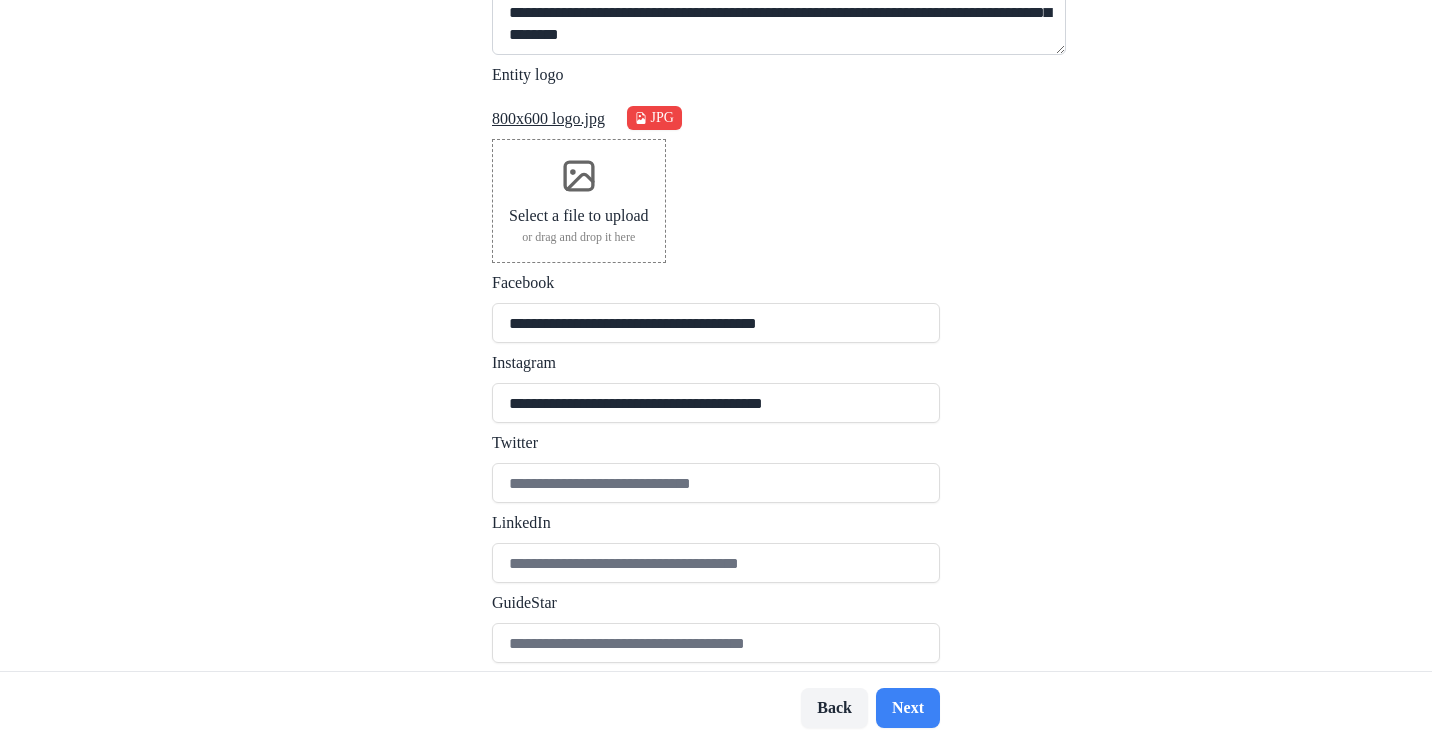 type on "**********" 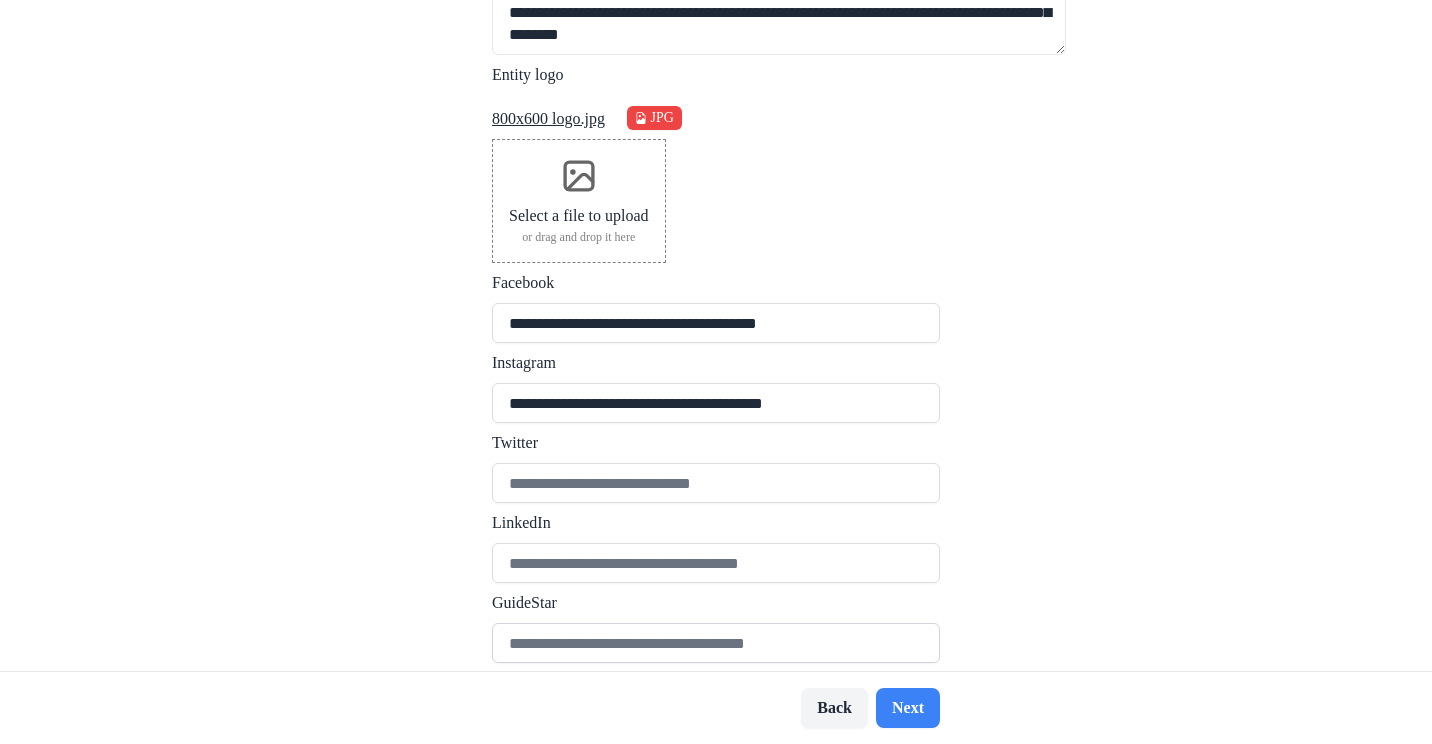click on "GuideStar" at bounding box center (716, 643) 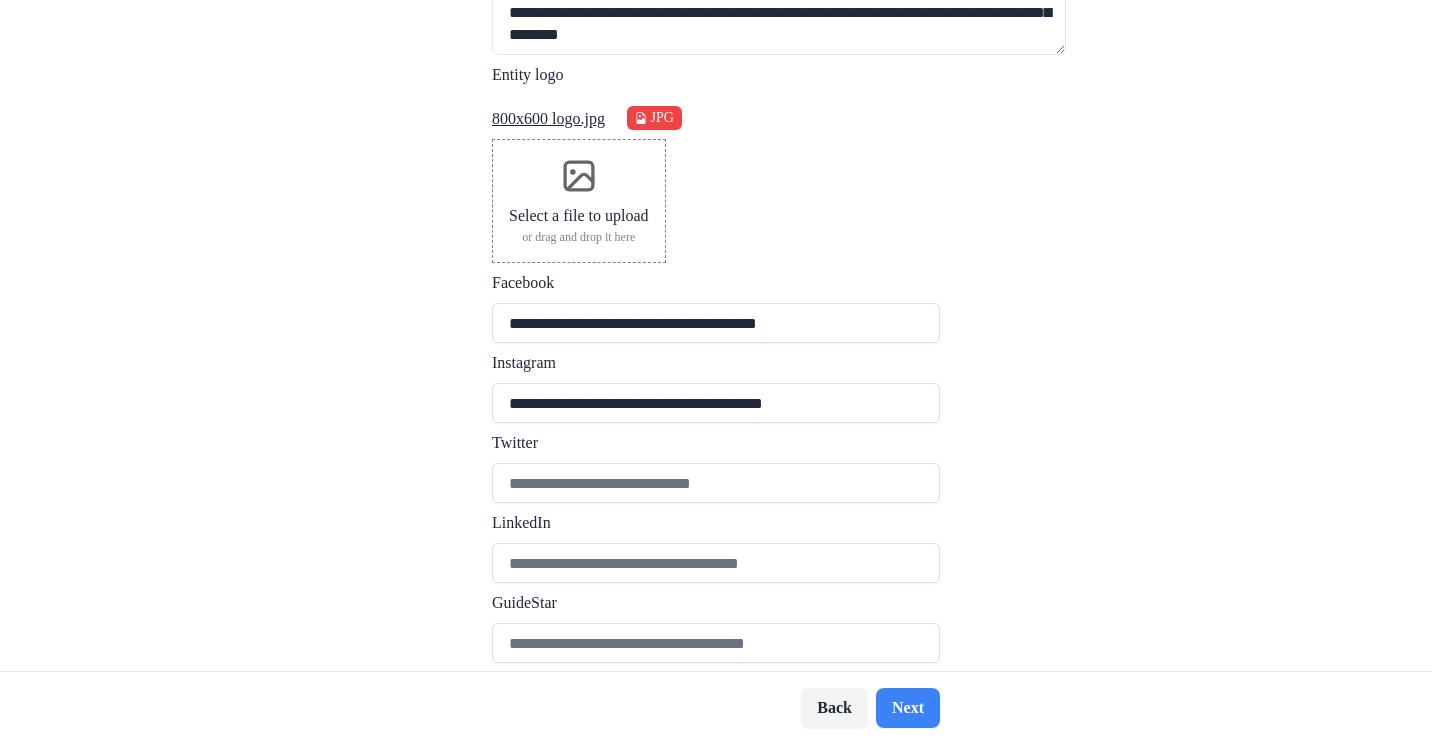paste on "**********" 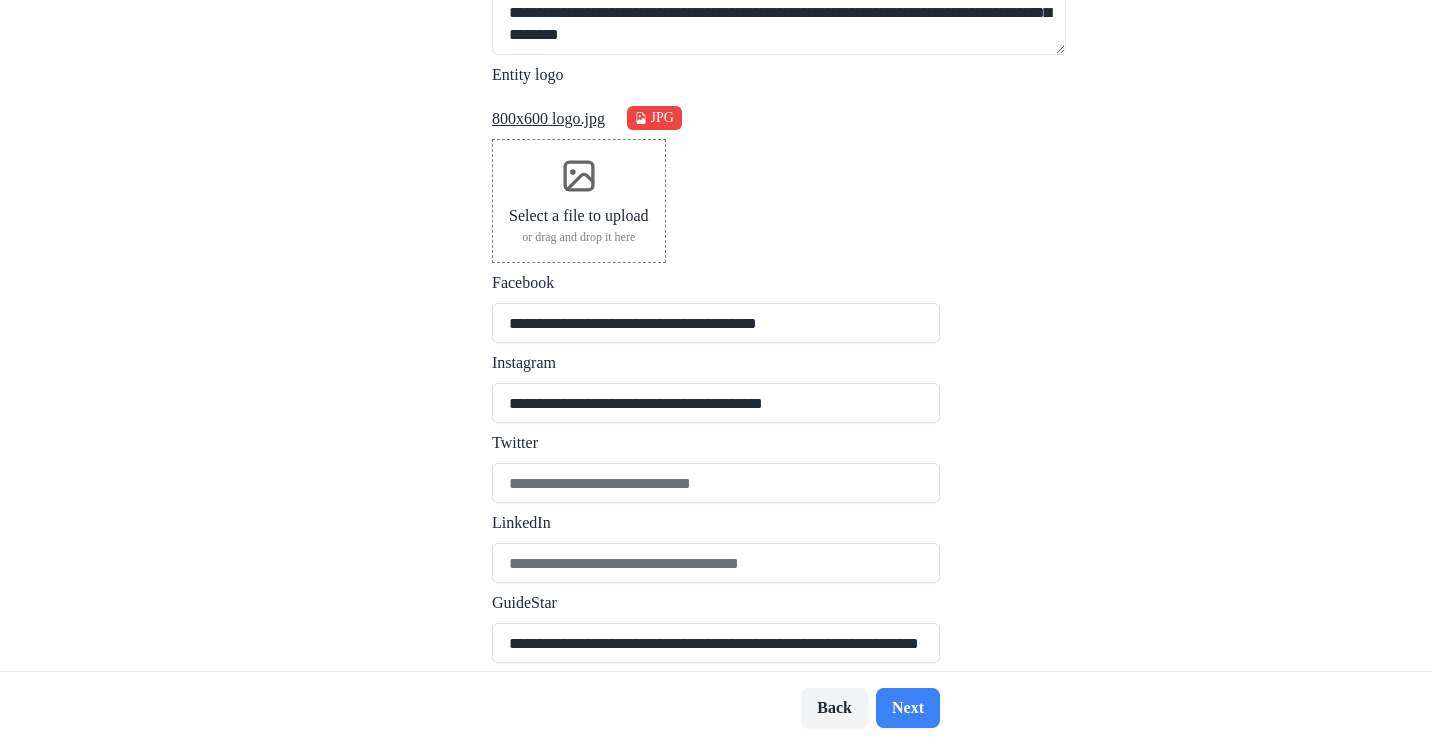 scroll, scrollTop: 0, scrollLeft: 14, axis: horizontal 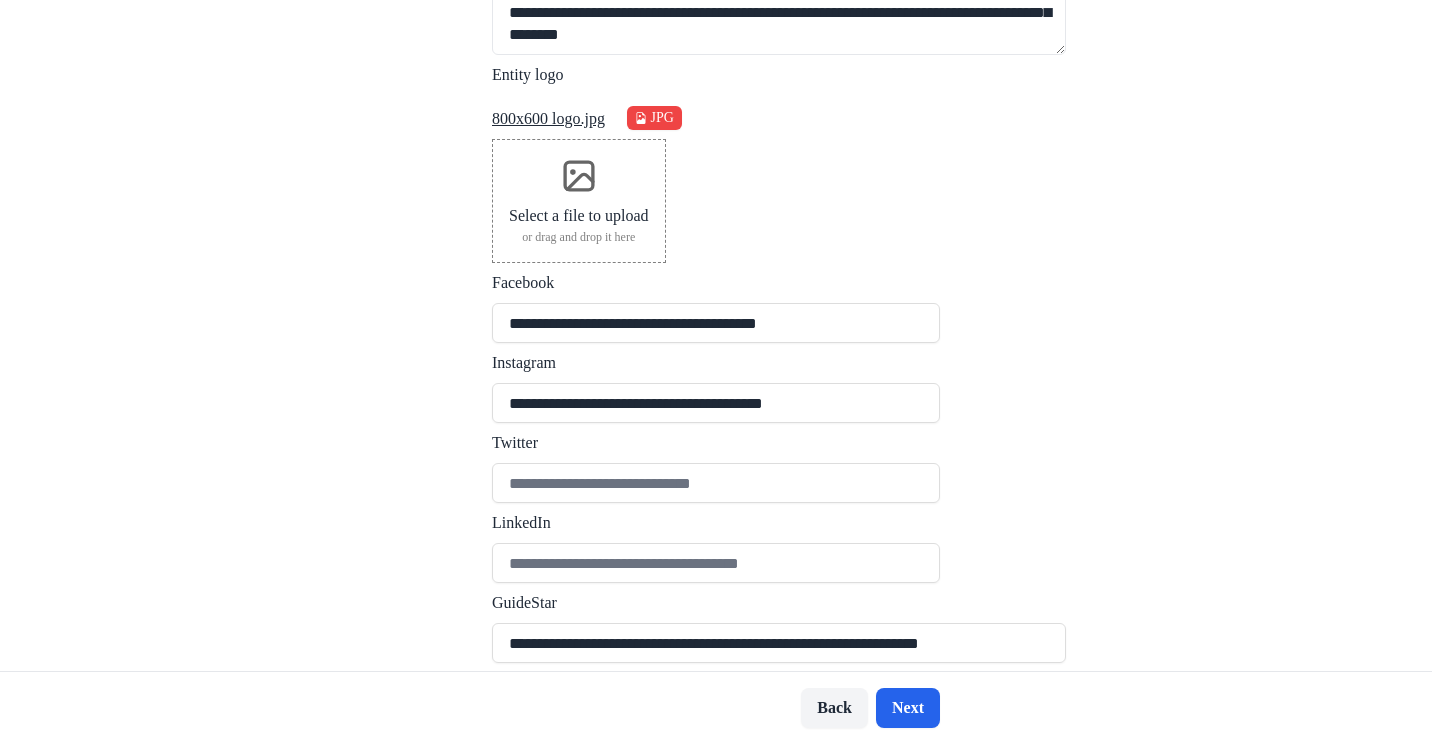 type on "**********" 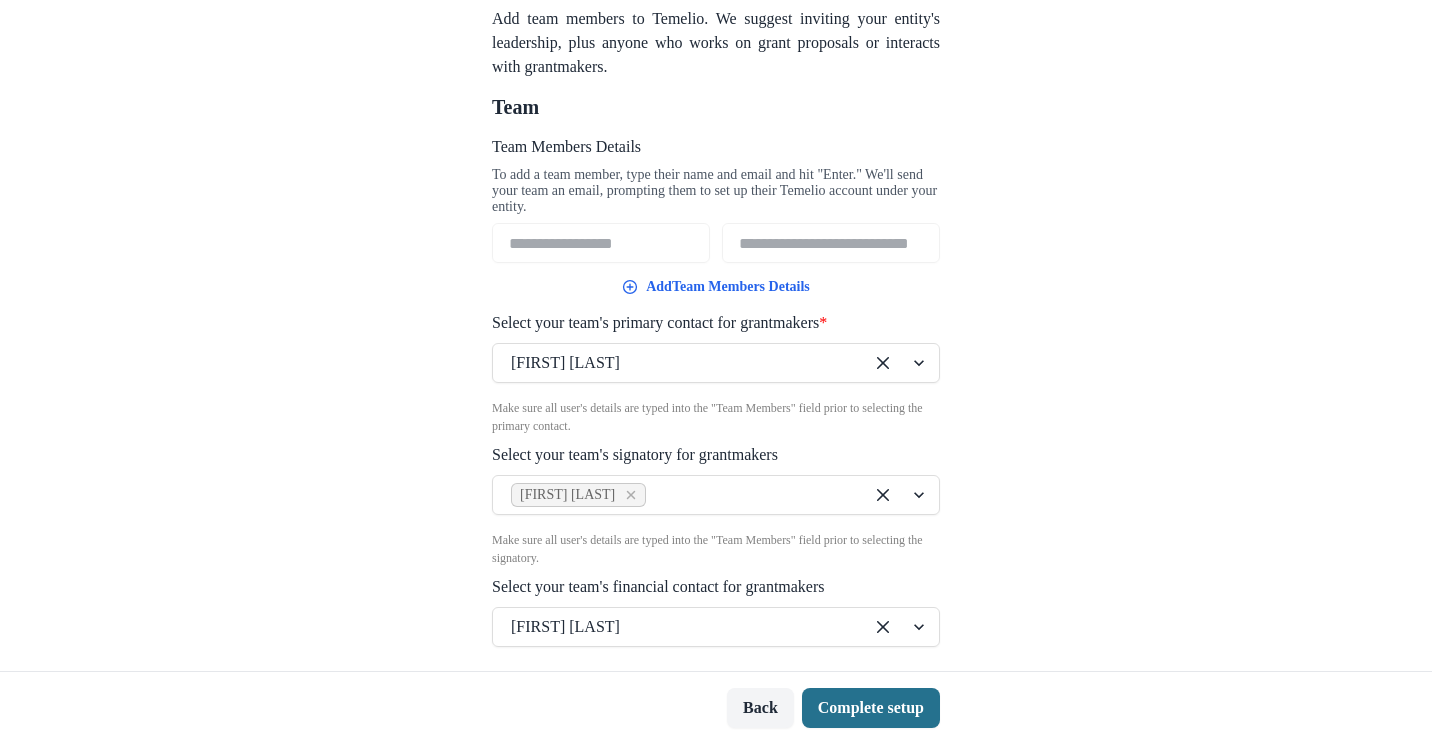 scroll, scrollTop: 0, scrollLeft: 0, axis: both 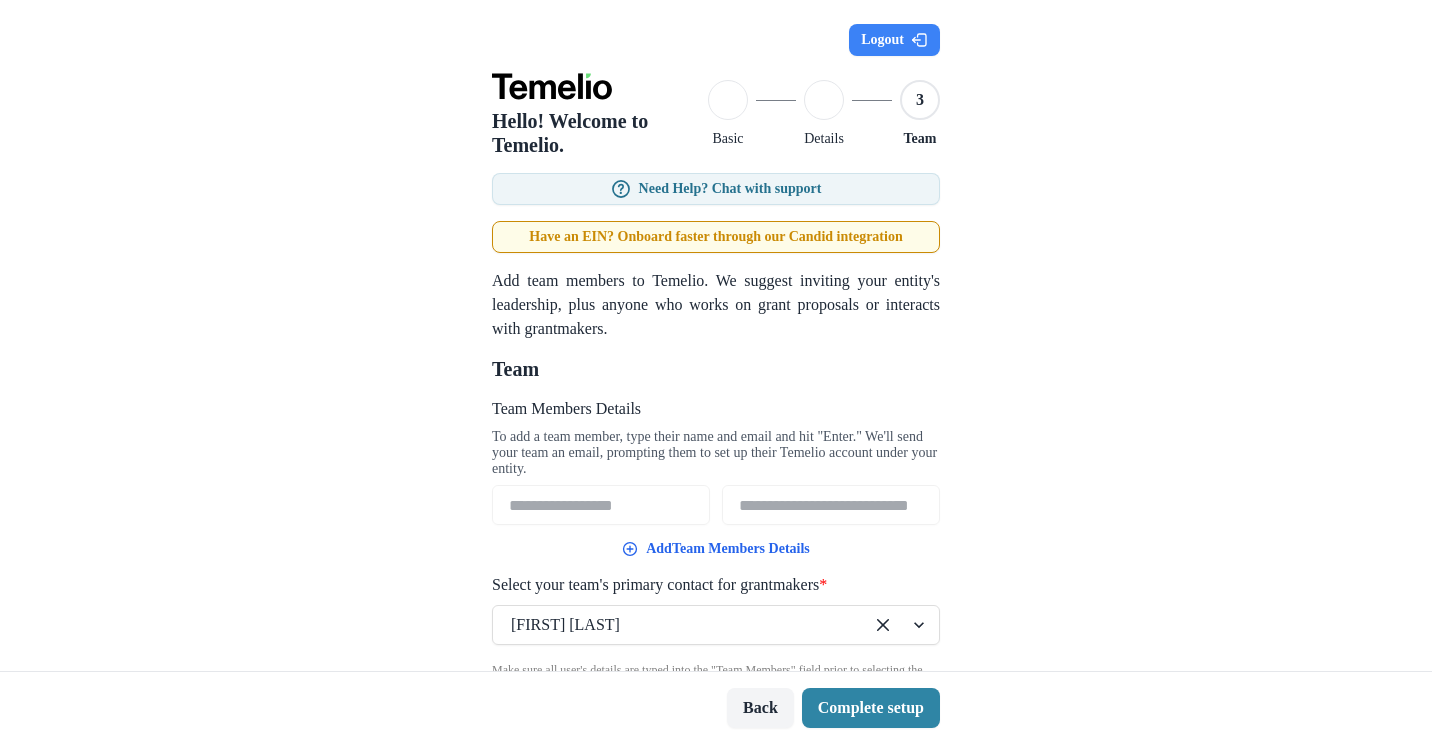 click on "**********" at bounding box center [716, 335] 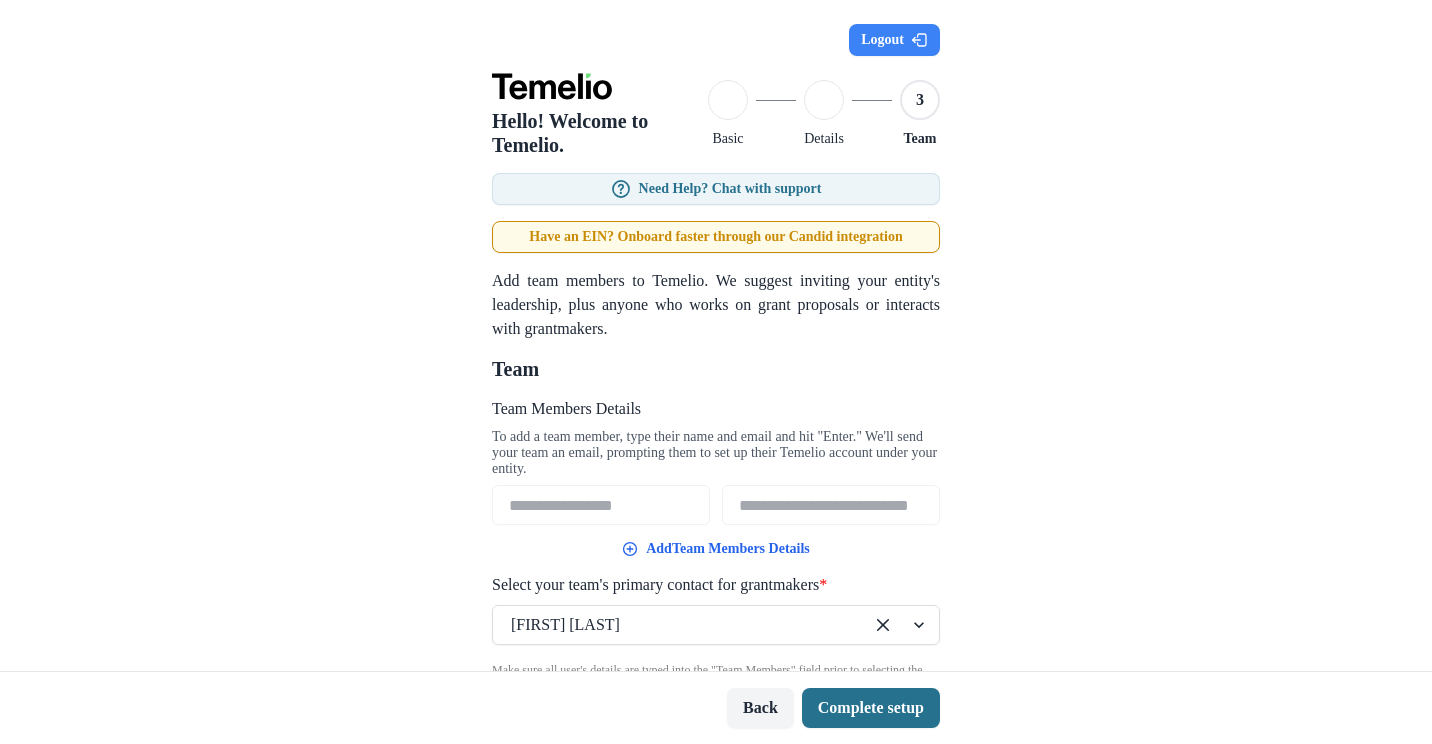 click on "Complete setup" at bounding box center (871, 708) 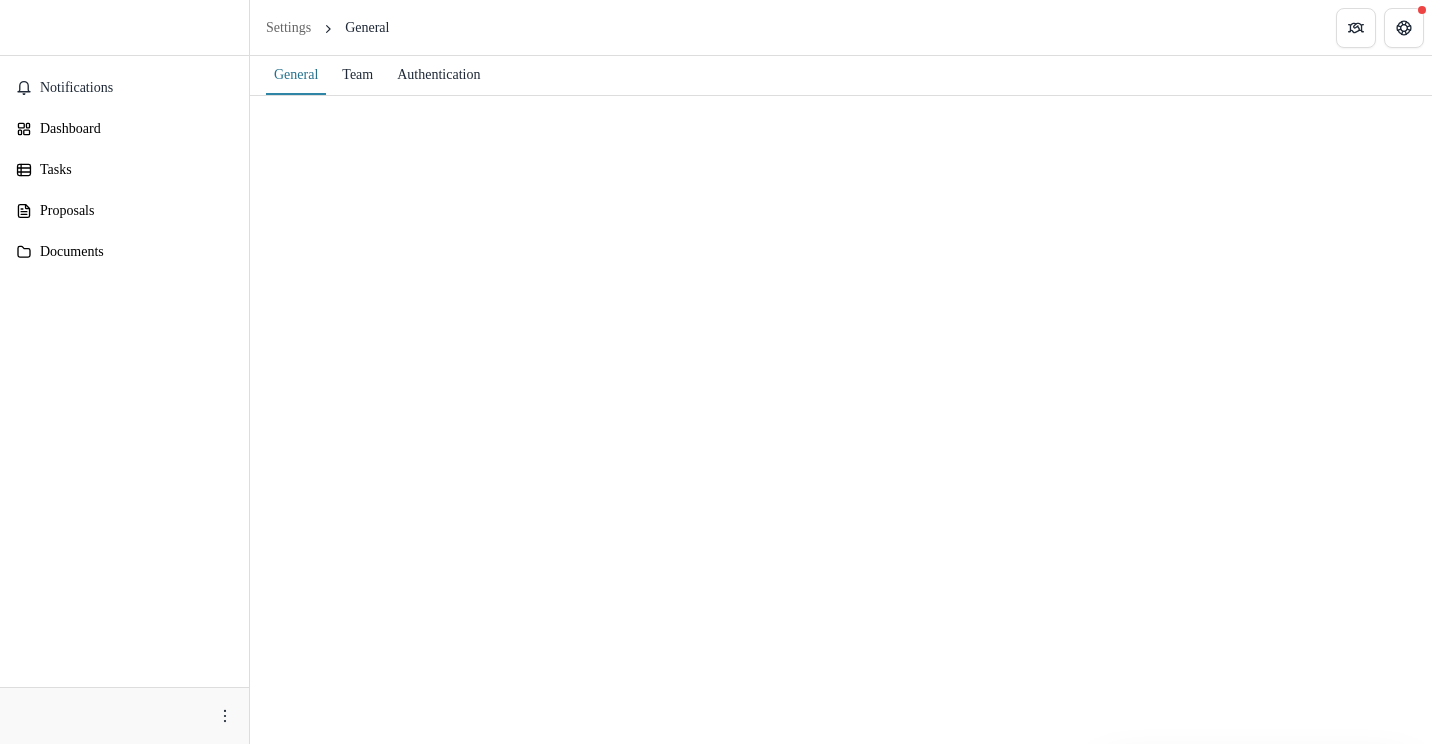 scroll, scrollTop: 0, scrollLeft: 0, axis: both 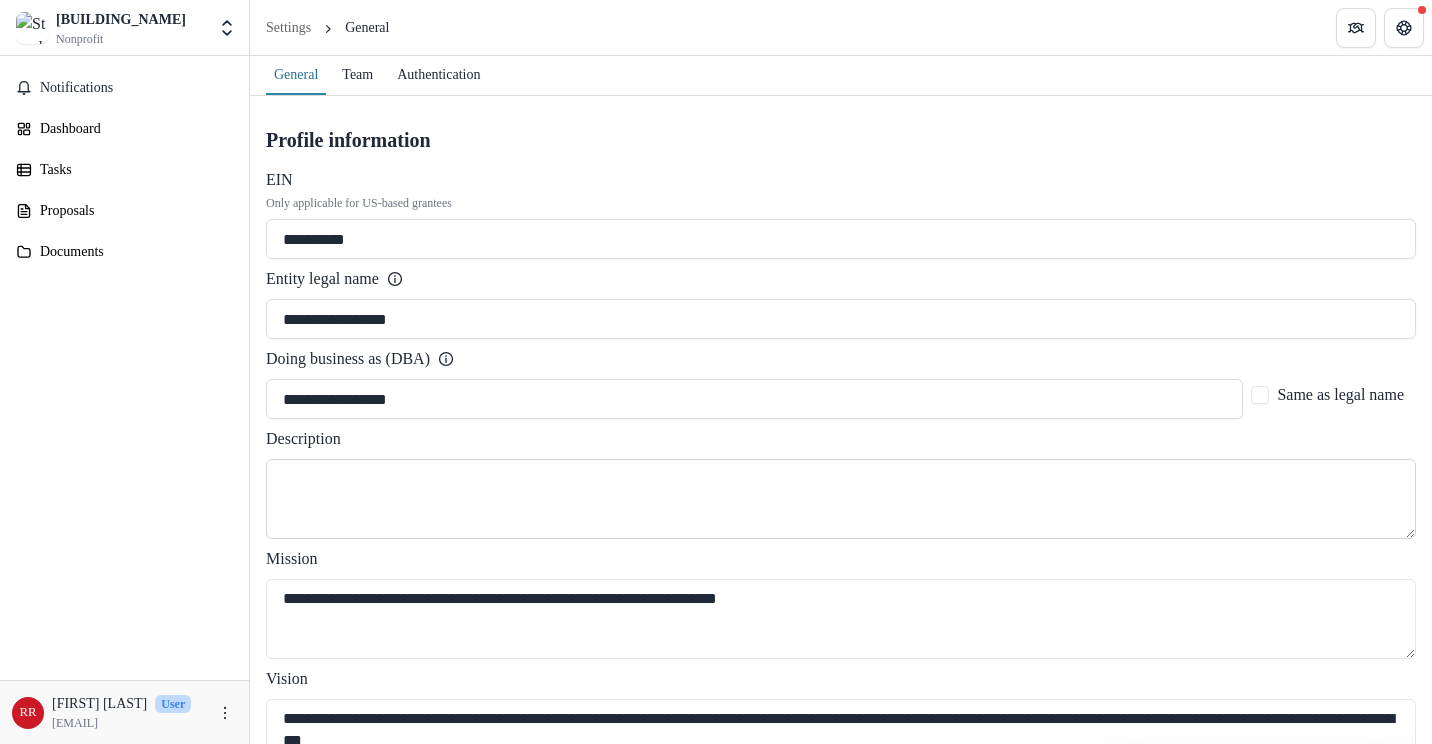 click on "Description" at bounding box center (841, 499) 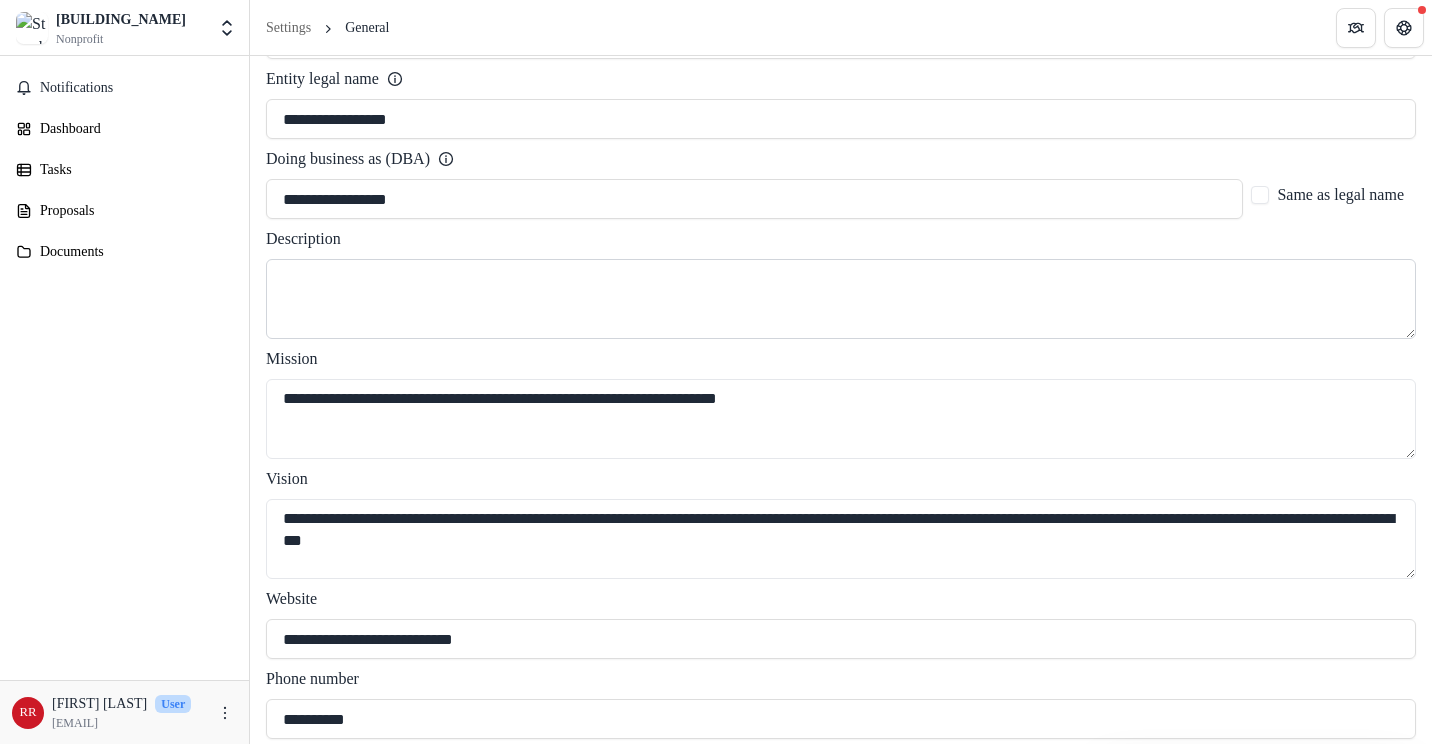 scroll, scrollTop: 100, scrollLeft: 0, axis: vertical 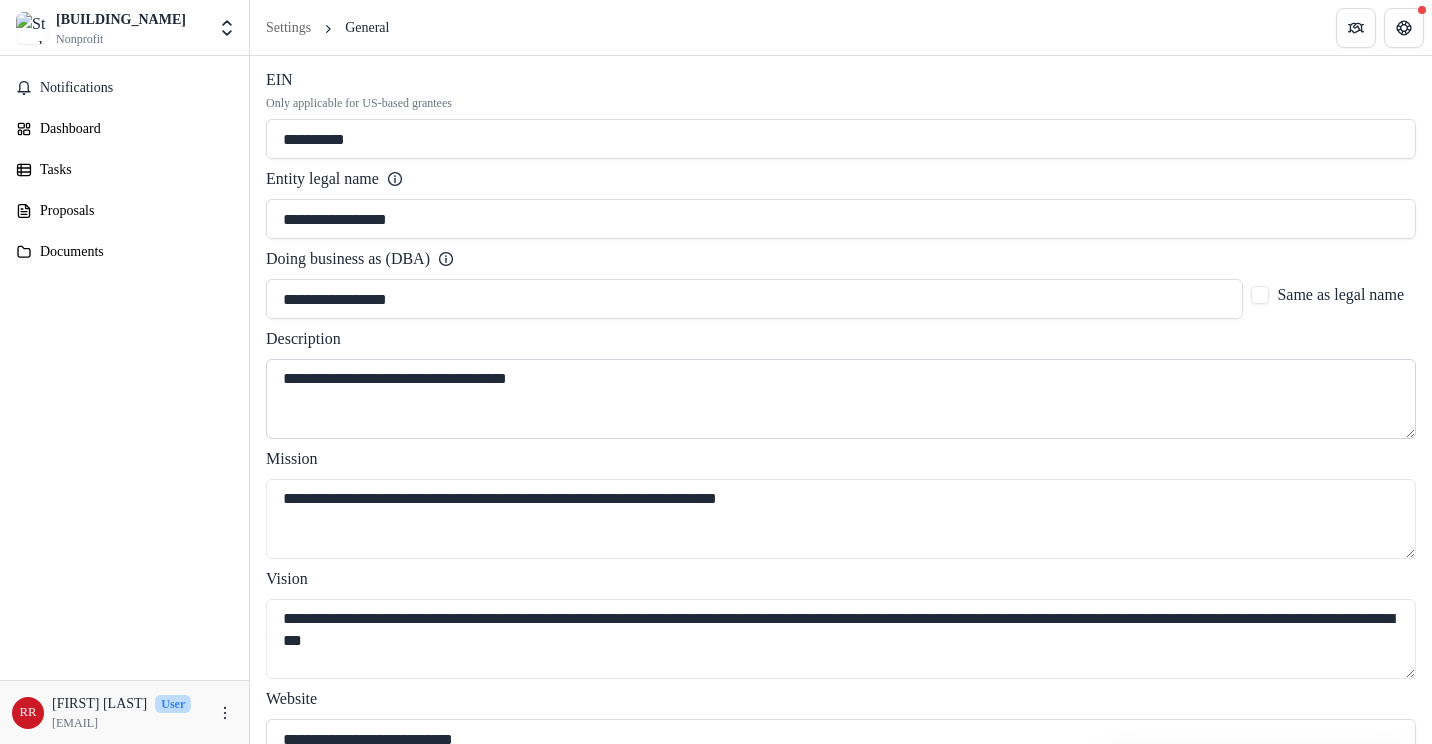 click on "**********" at bounding box center (841, 399) 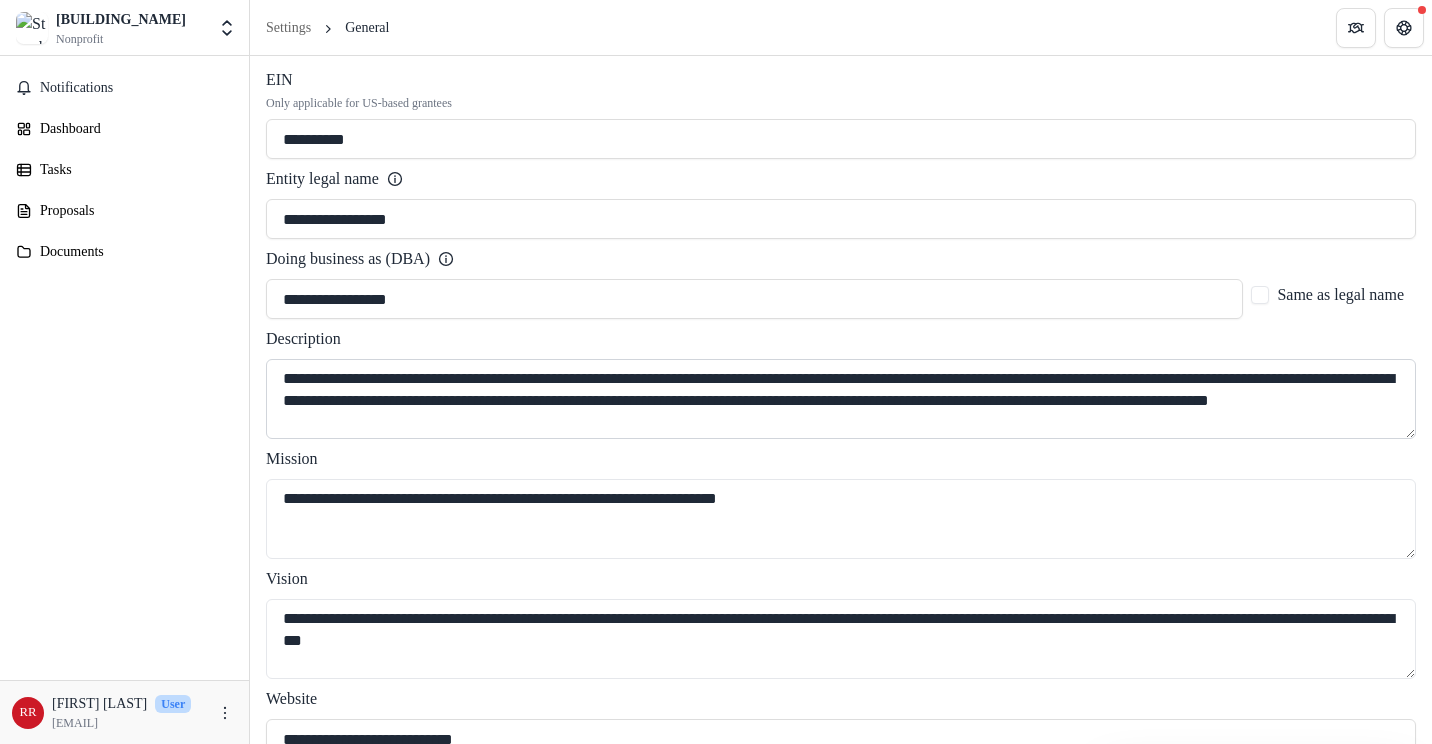 drag, startPoint x: 681, startPoint y: 418, endPoint x: 685, endPoint y: 433, distance: 15.524175 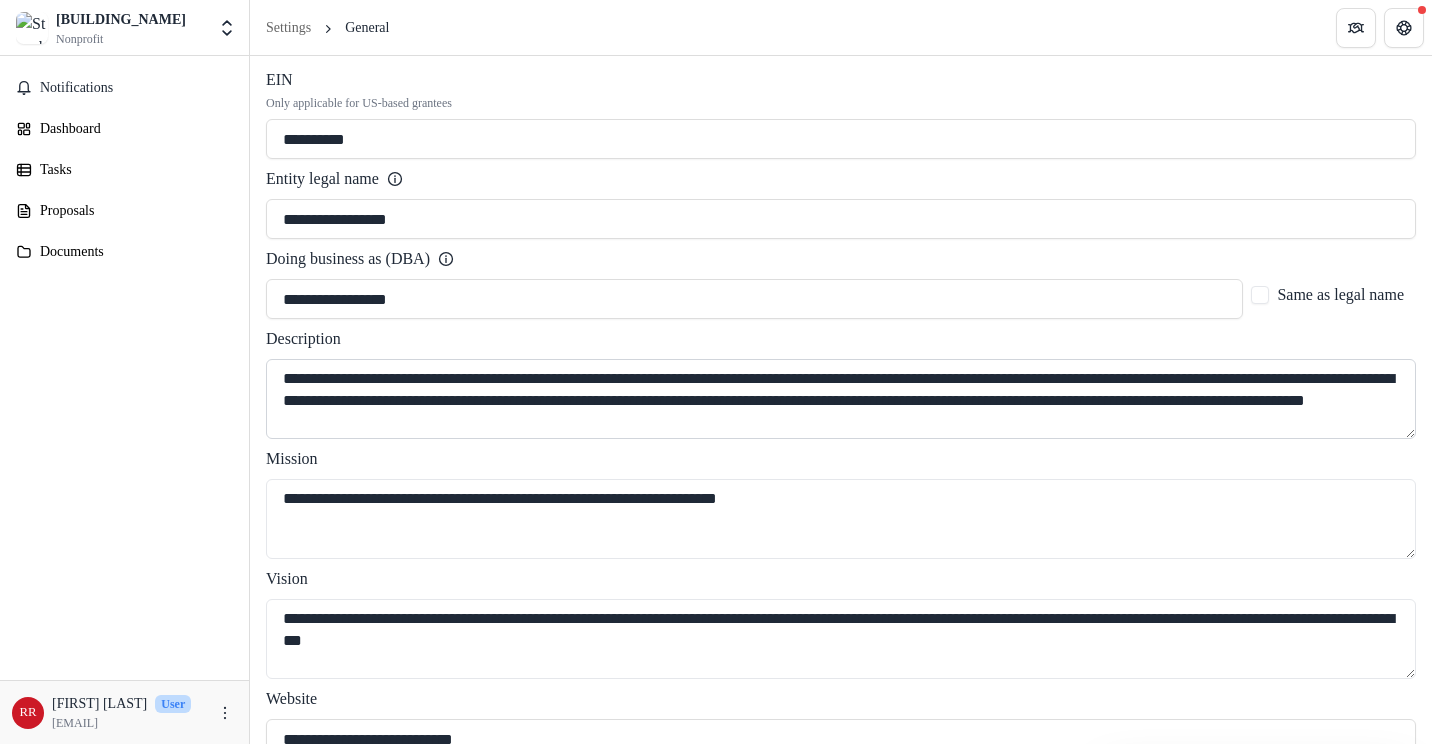 click on "**********" at bounding box center [841, 399] 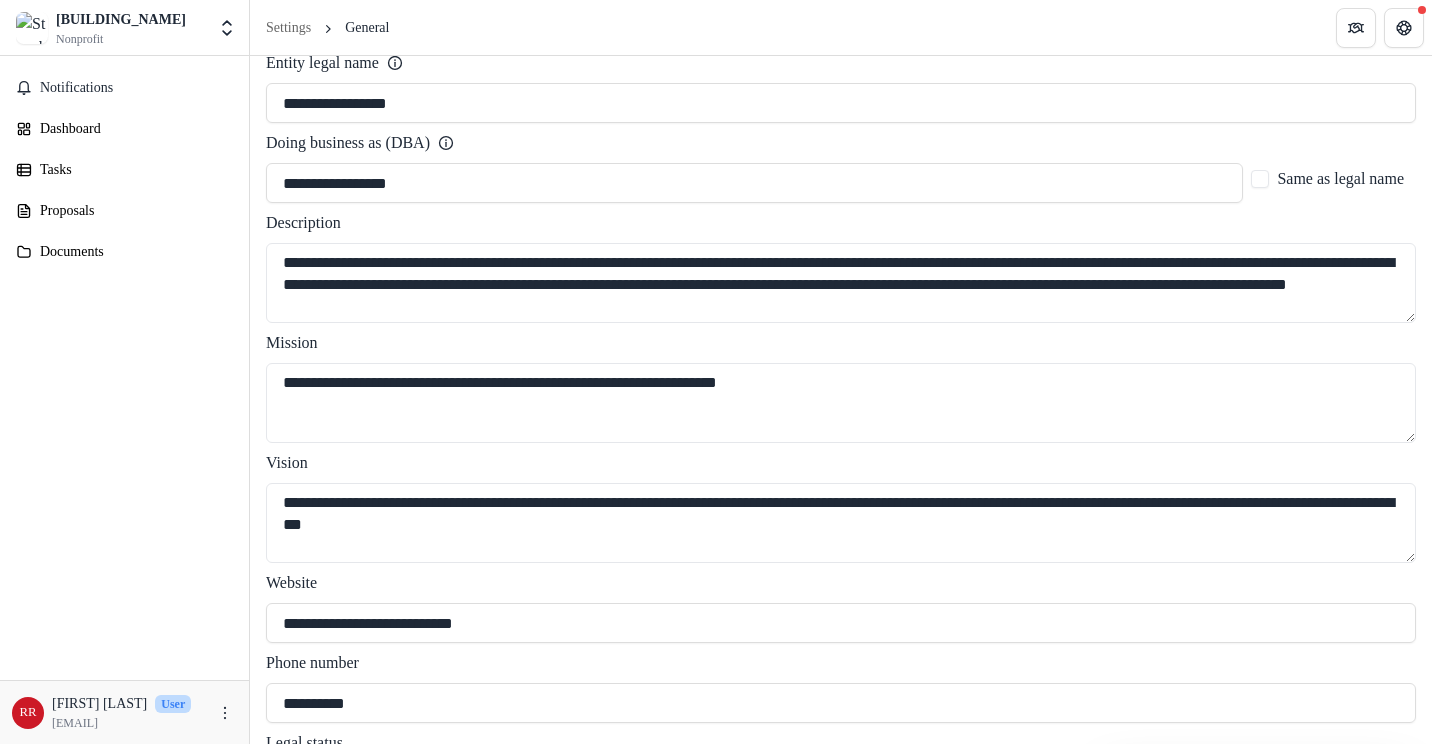 scroll, scrollTop: 0, scrollLeft: 0, axis: both 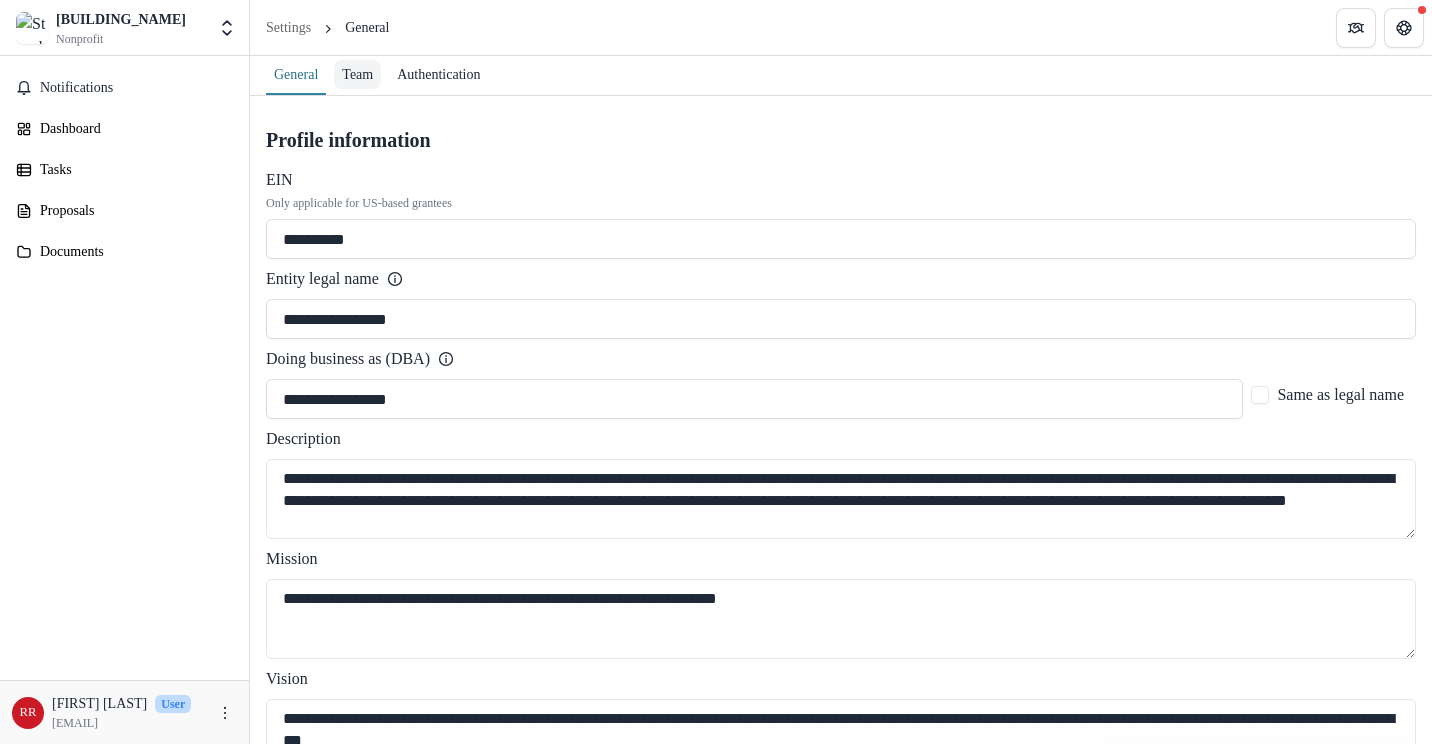 type on "**********" 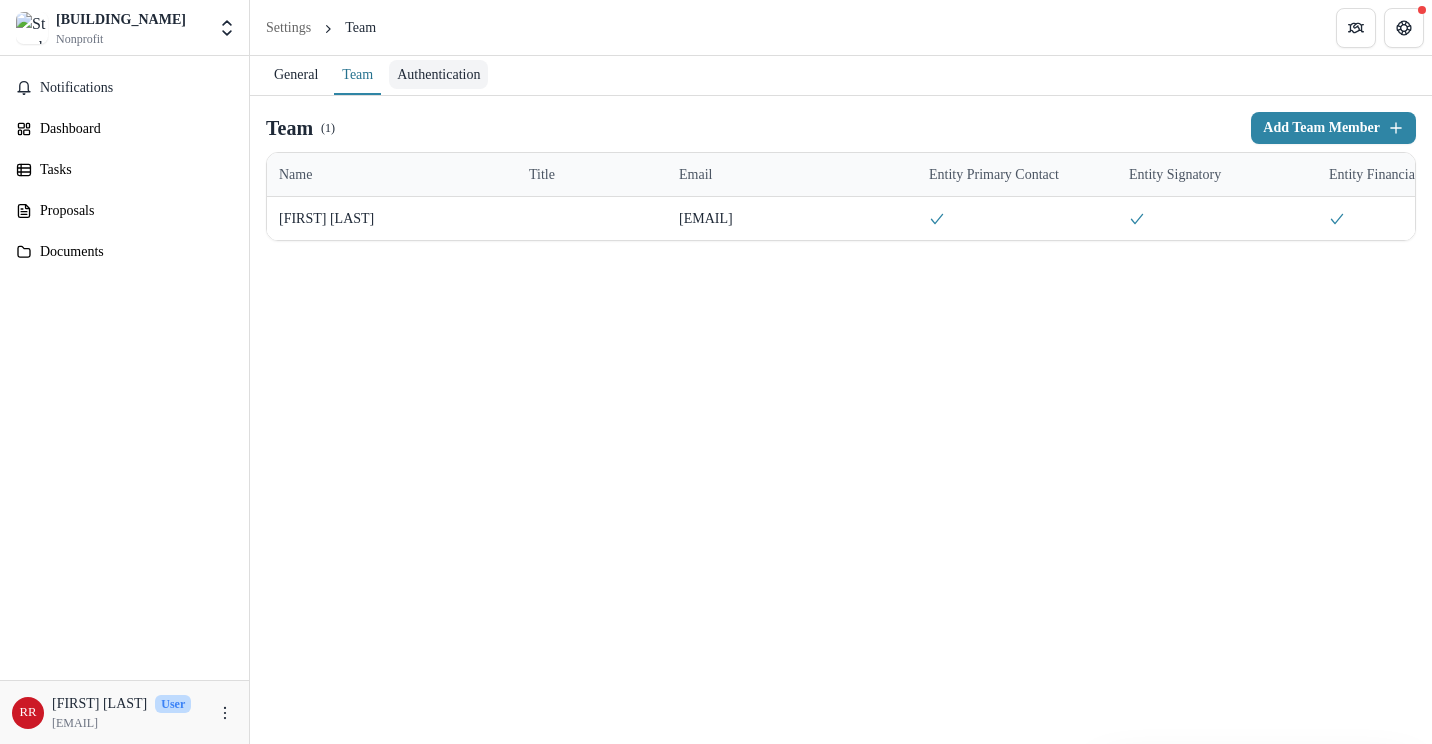 click on "Authentication" at bounding box center (438, 74) 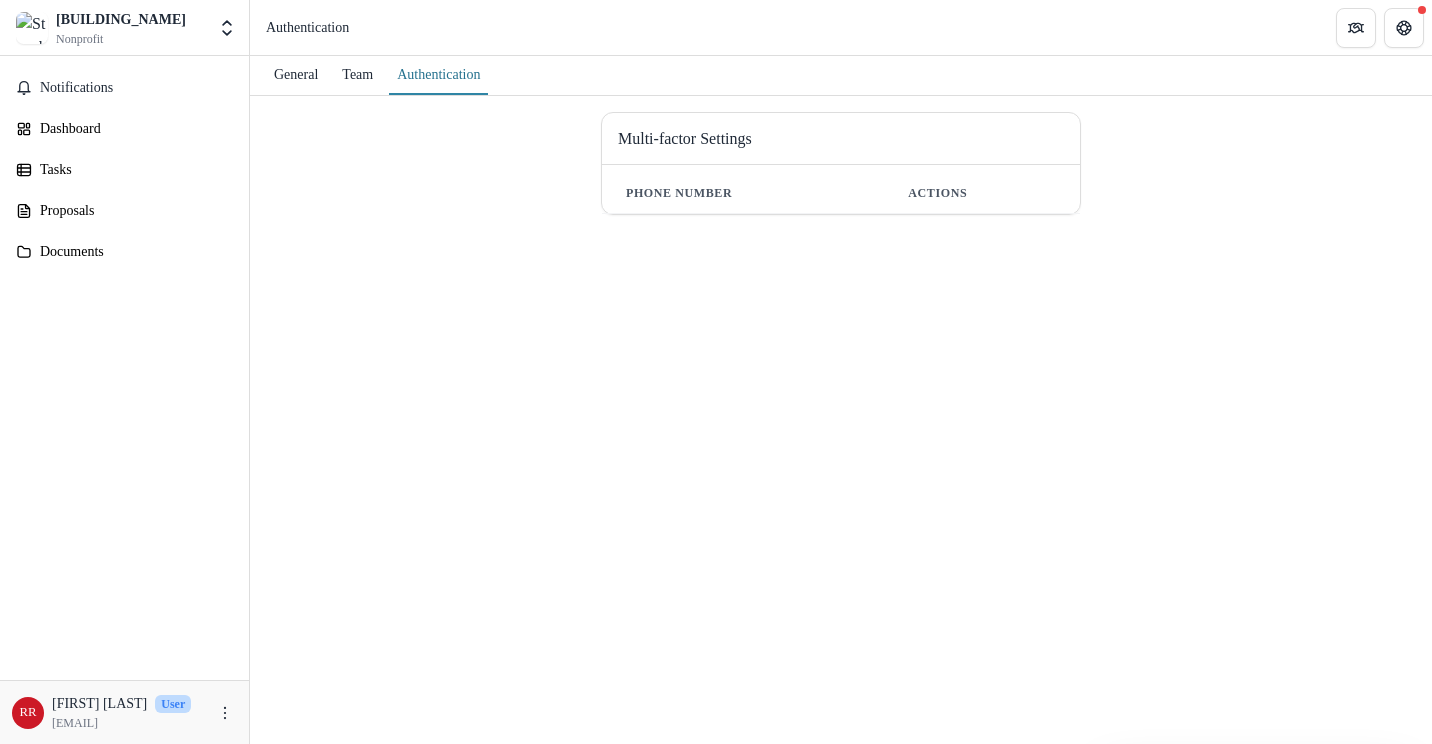 click on "Phone number" at bounding box center (743, 193) 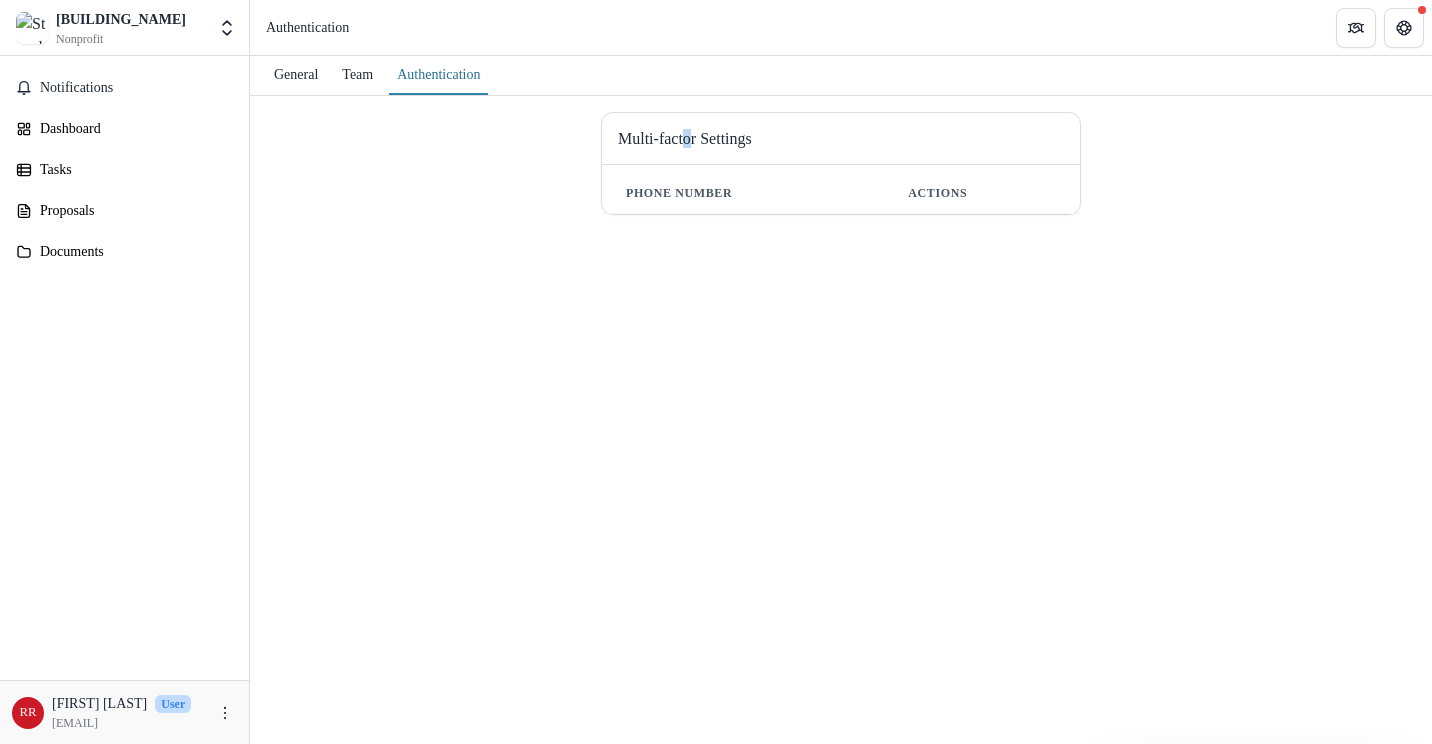 drag, startPoint x: 634, startPoint y: 140, endPoint x: 645, endPoint y: 138, distance: 11.18034 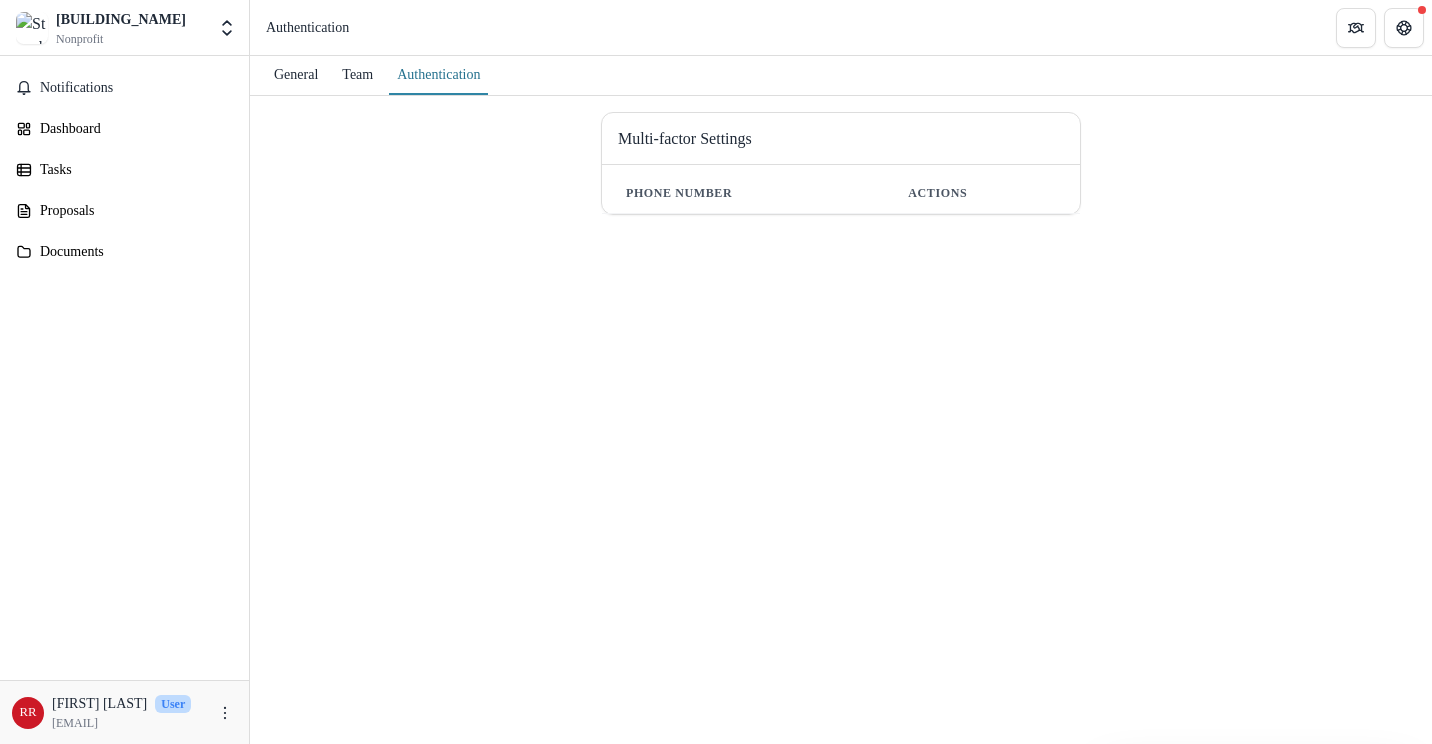 click on "Multi-factor Settings" at bounding box center [841, 139] 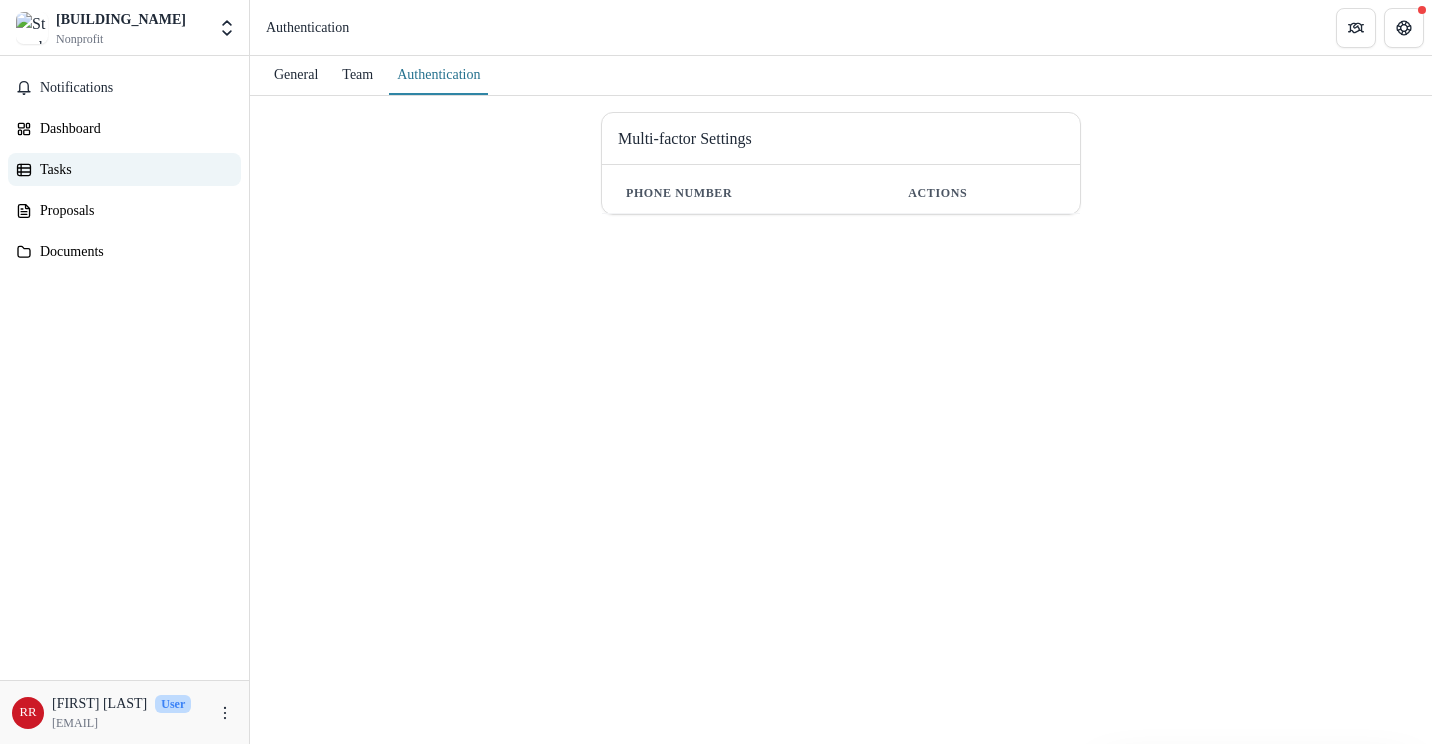 click on "Tasks" at bounding box center [132, 169] 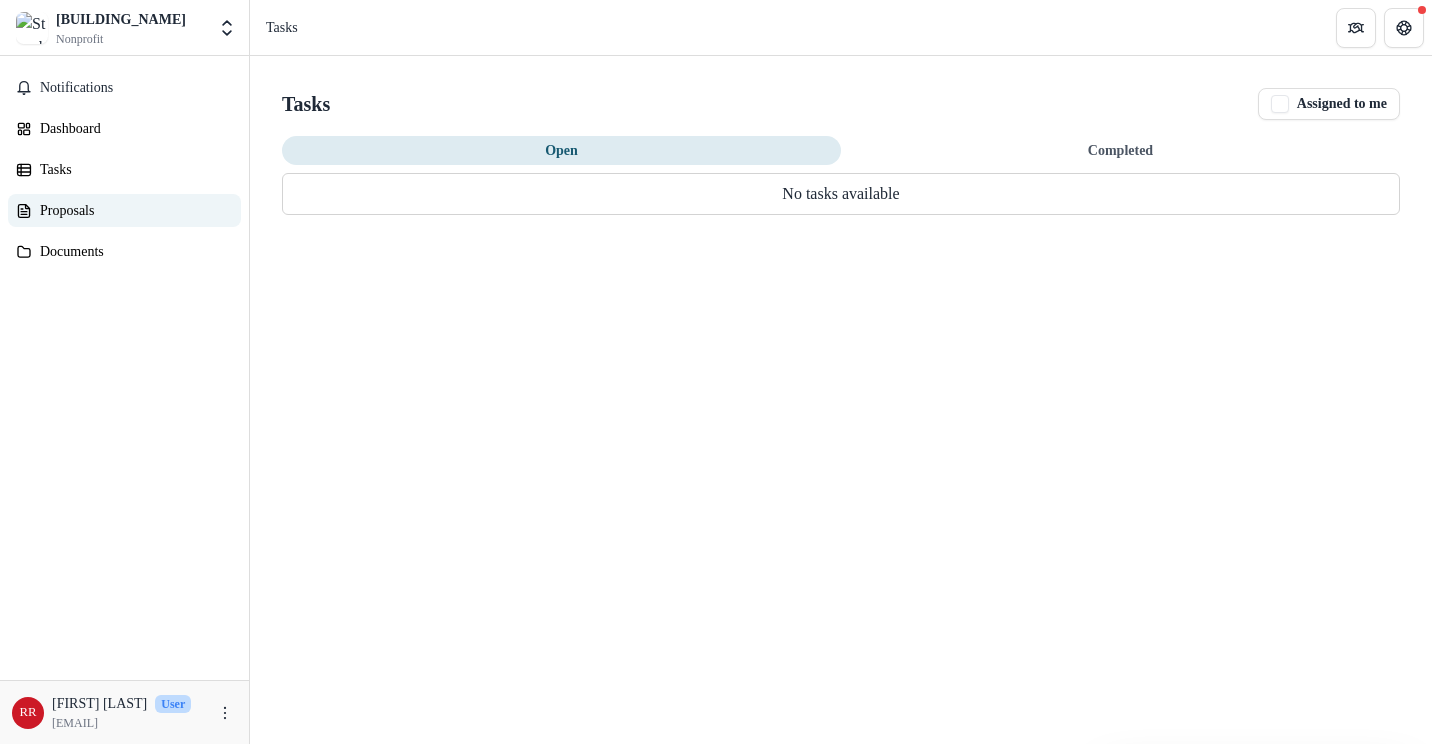 click on "Proposals" at bounding box center (132, 210) 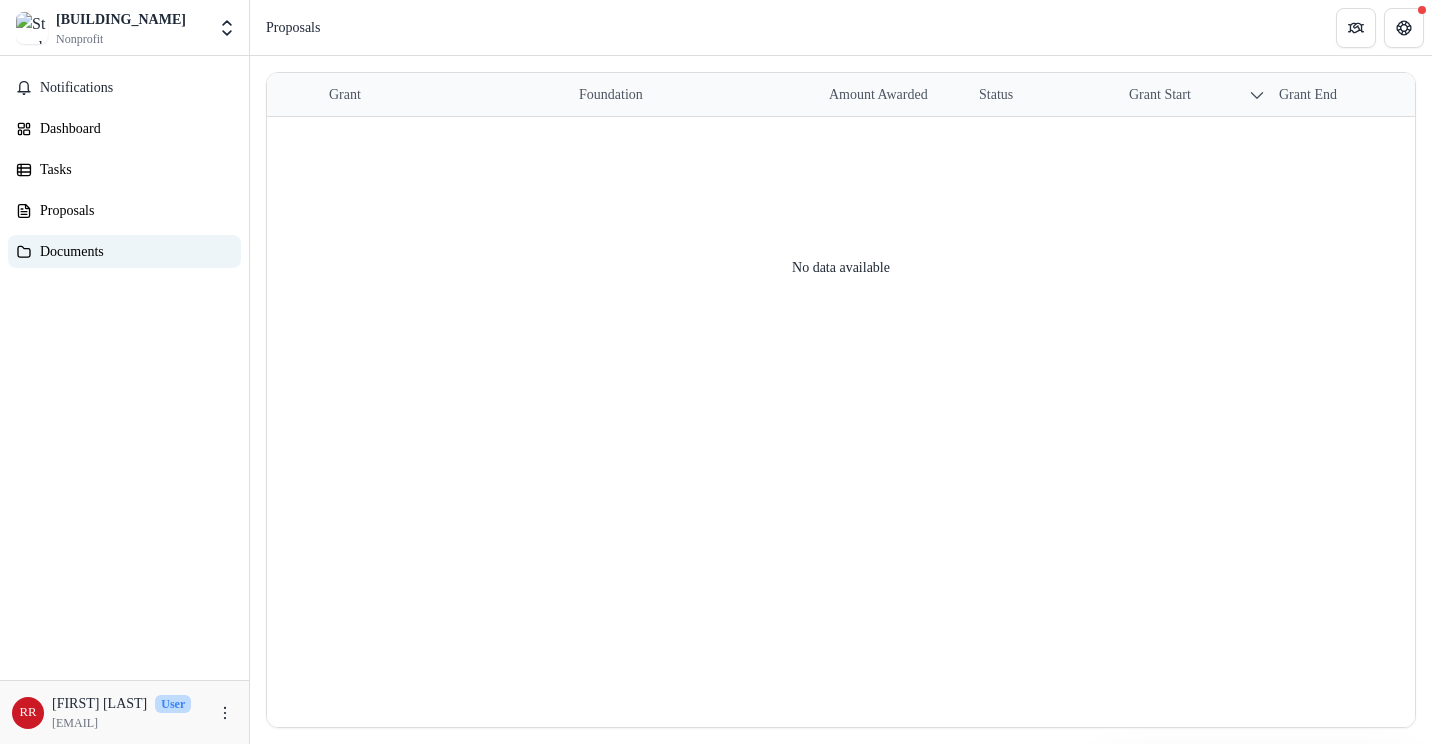 click on "Documents" at bounding box center (132, 251) 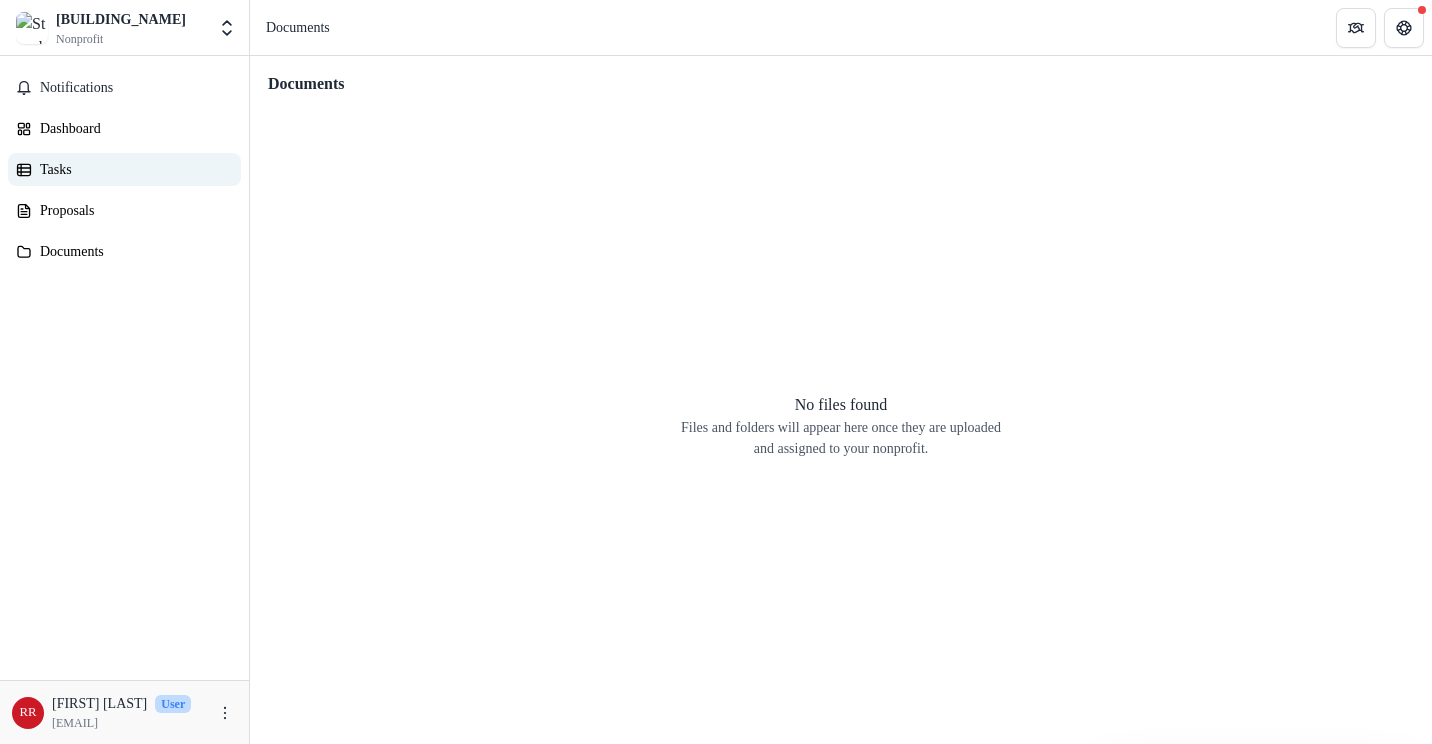 click on "Tasks" at bounding box center (132, 169) 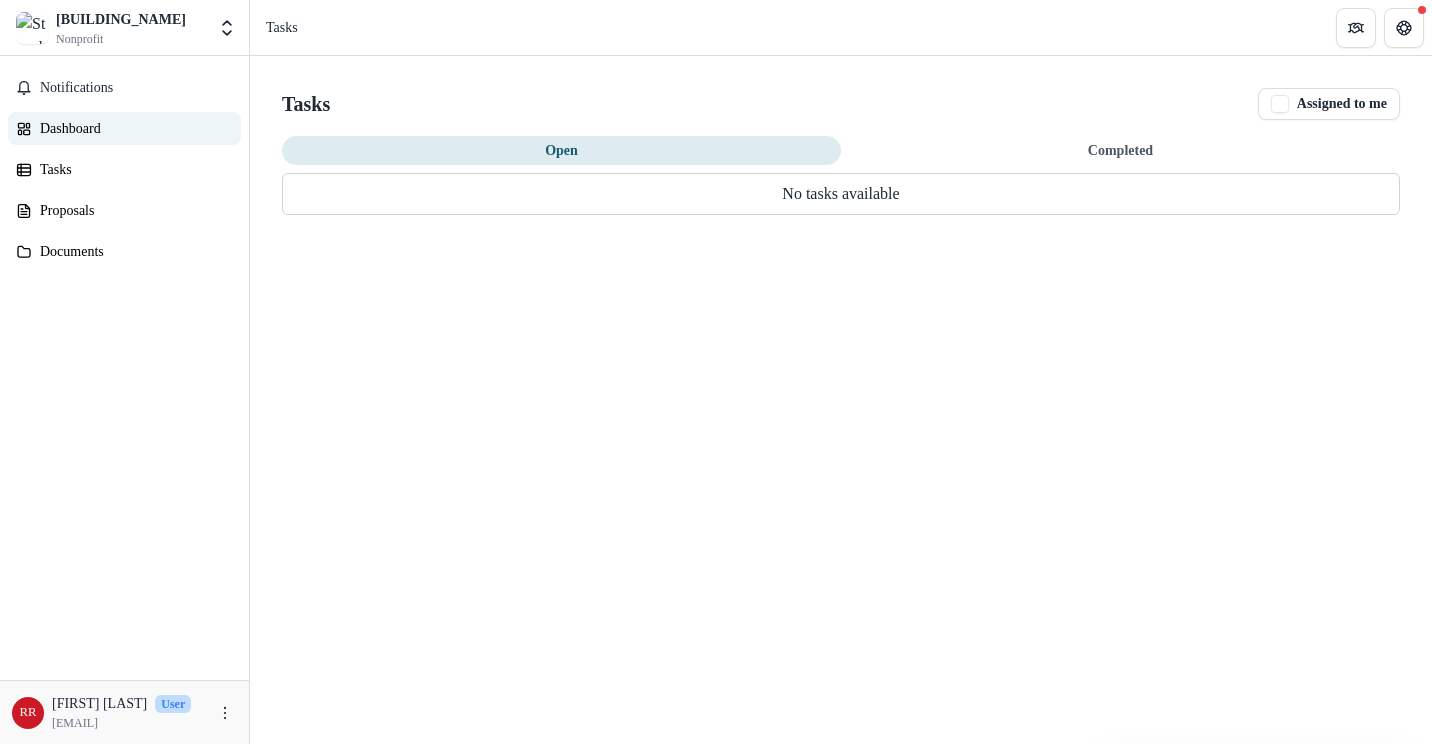 click on "Dashboard" at bounding box center (132, 128) 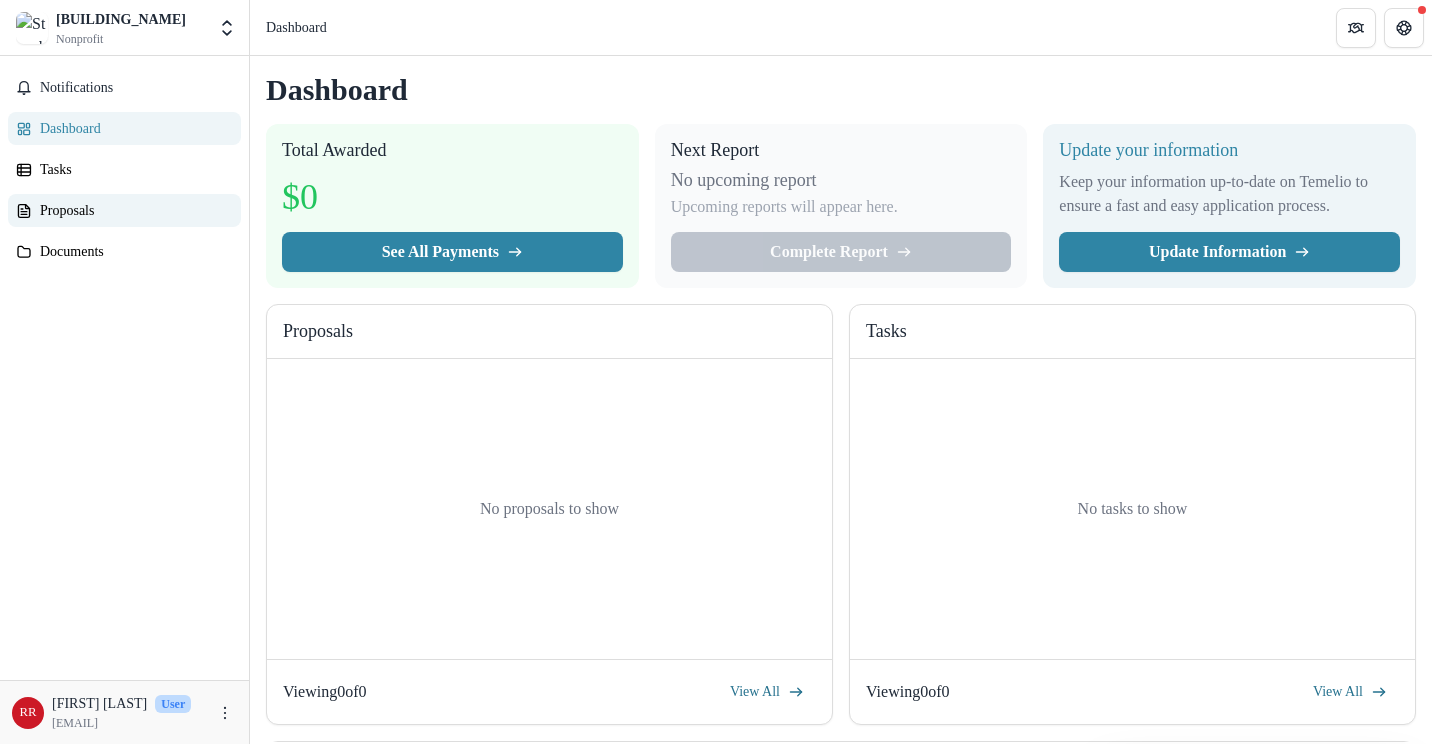 click on "Proposals" at bounding box center [132, 210] 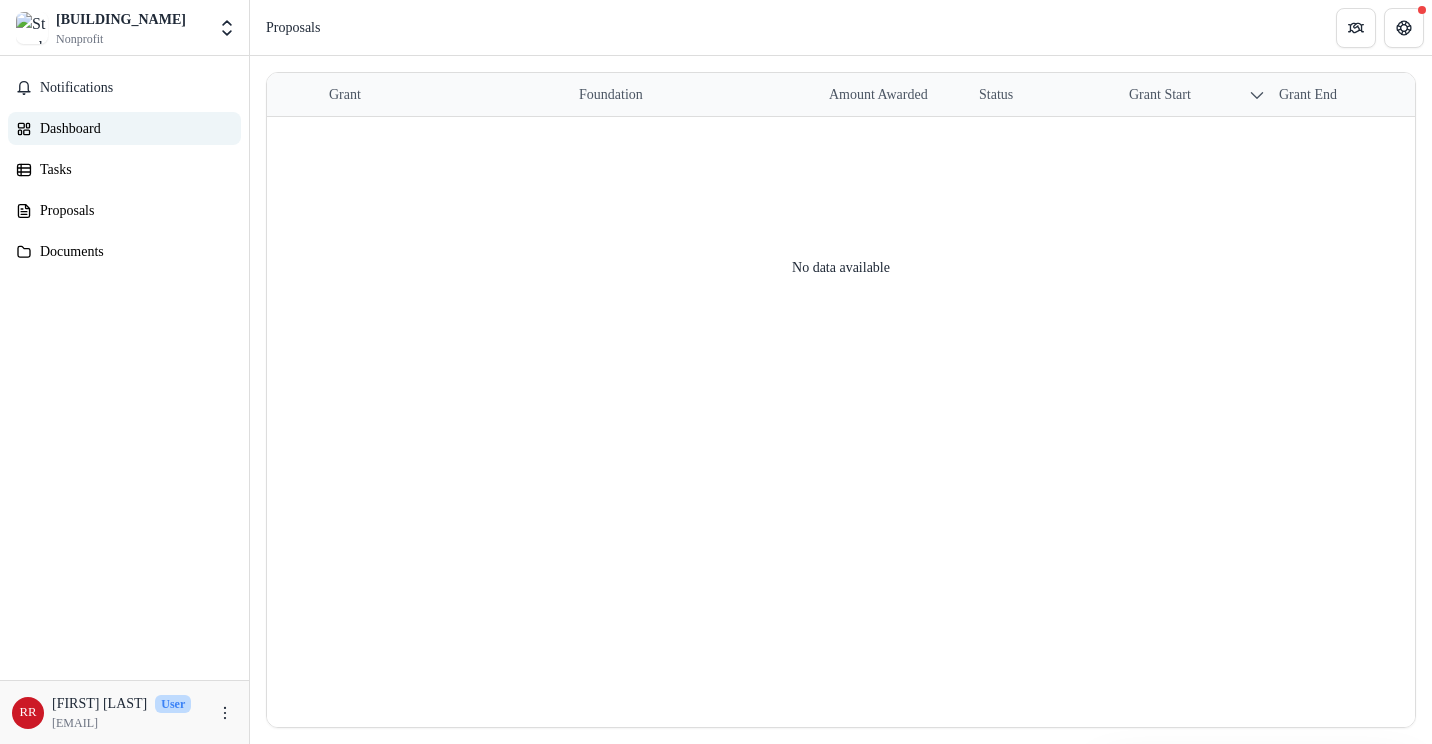 click on "Dashboard" at bounding box center [132, 128] 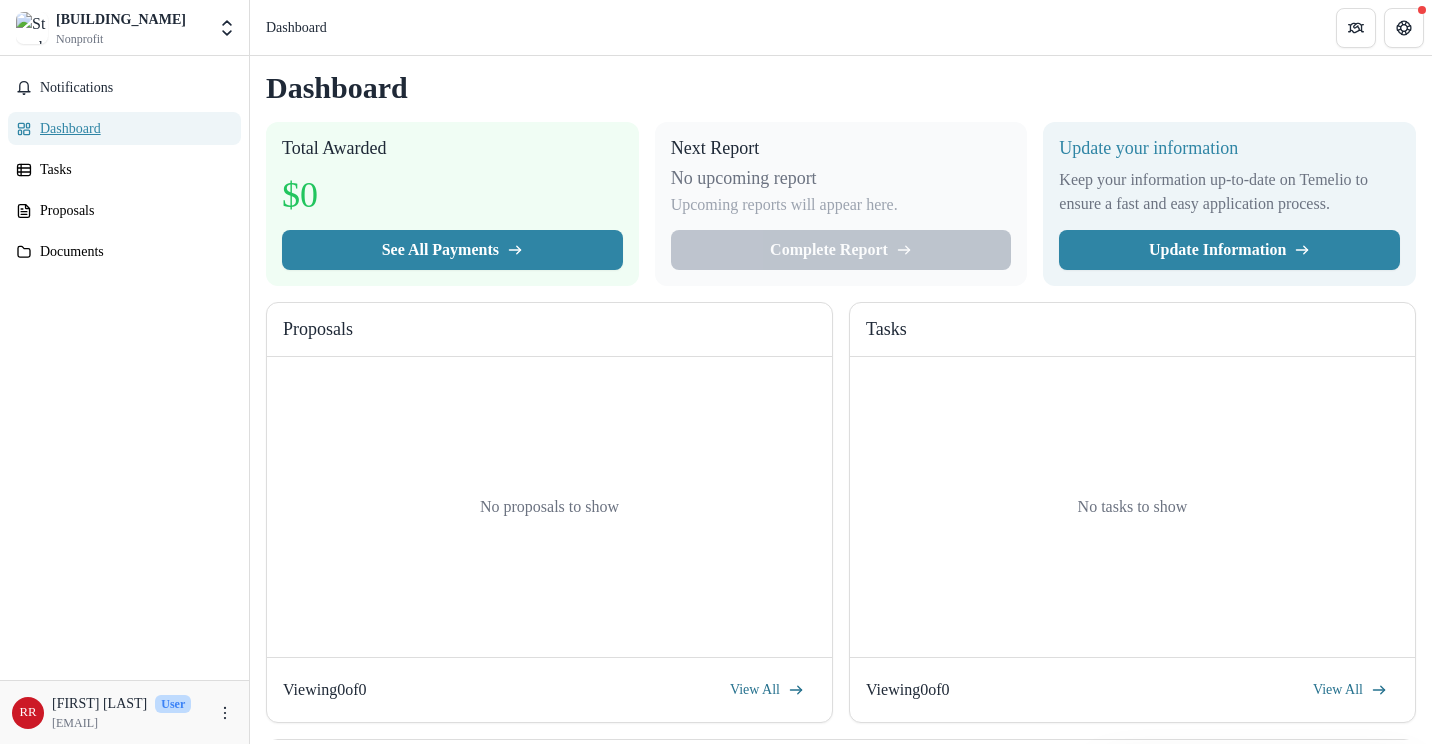 scroll, scrollTop: 0, scrollLeft: 0, axis: both 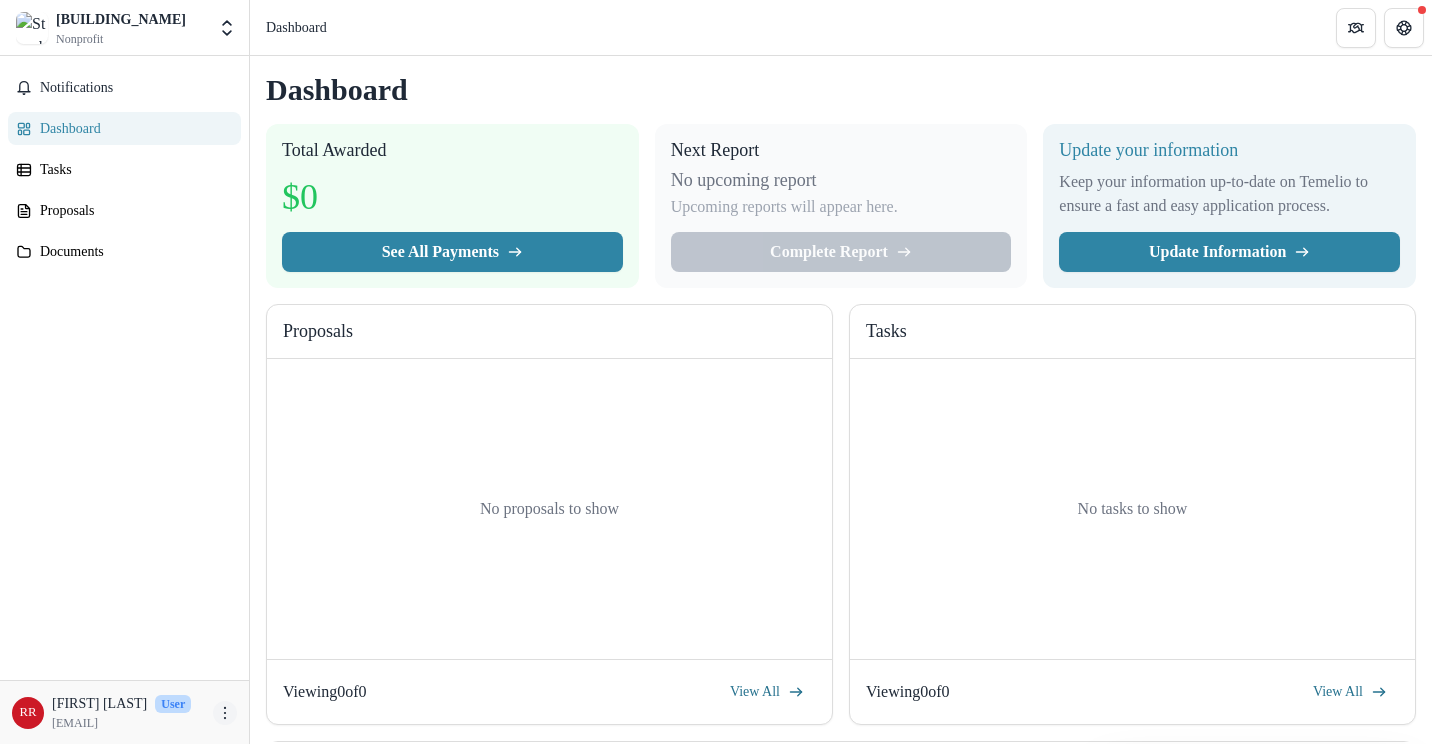 click at bounding box center (225, 713) 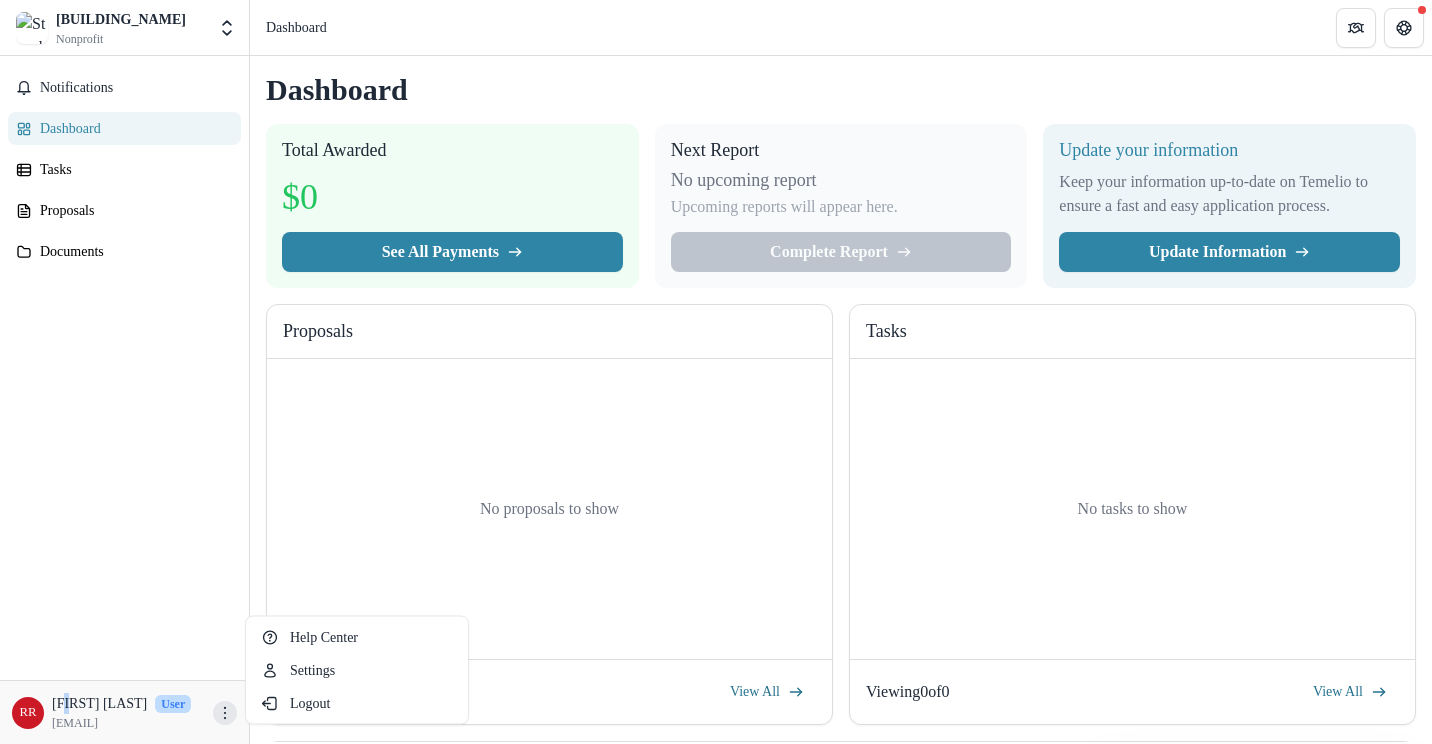 click on "[FIRST] [LAST]" at bounding box center (99, 703) 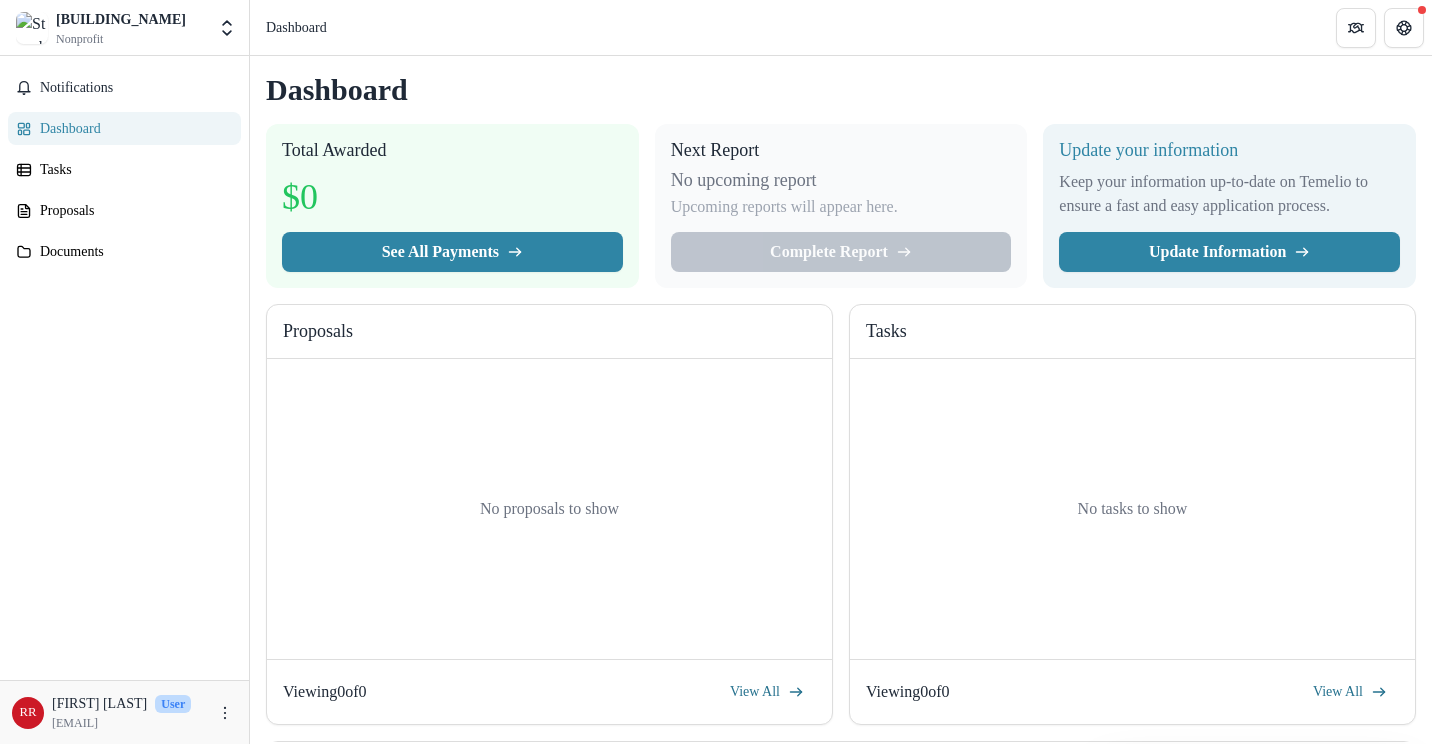 click on "Notifications Dashboard Tasks Proposals Documents" at bounding box center [124, 368] 